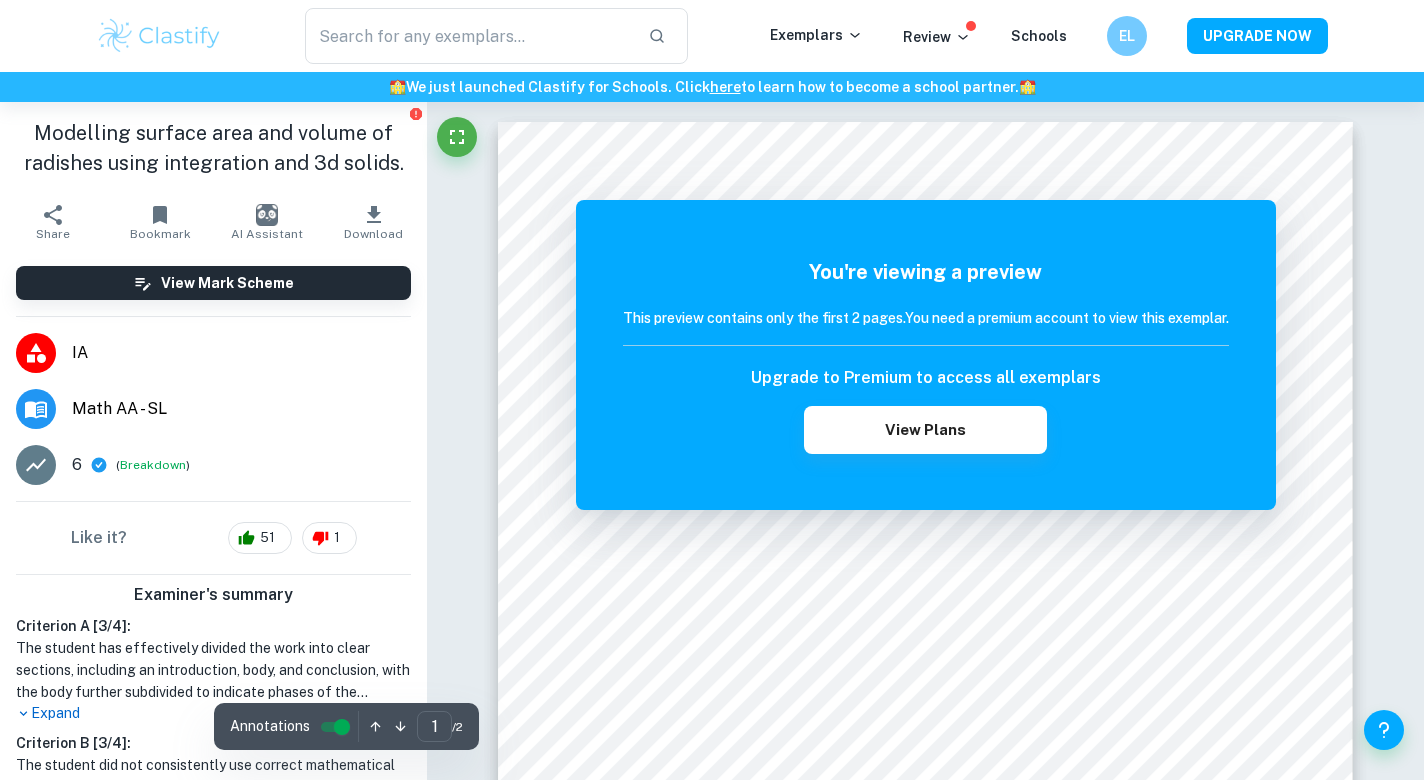 scroll, scrollTop: 0, scrollLeft: 0, axis: both 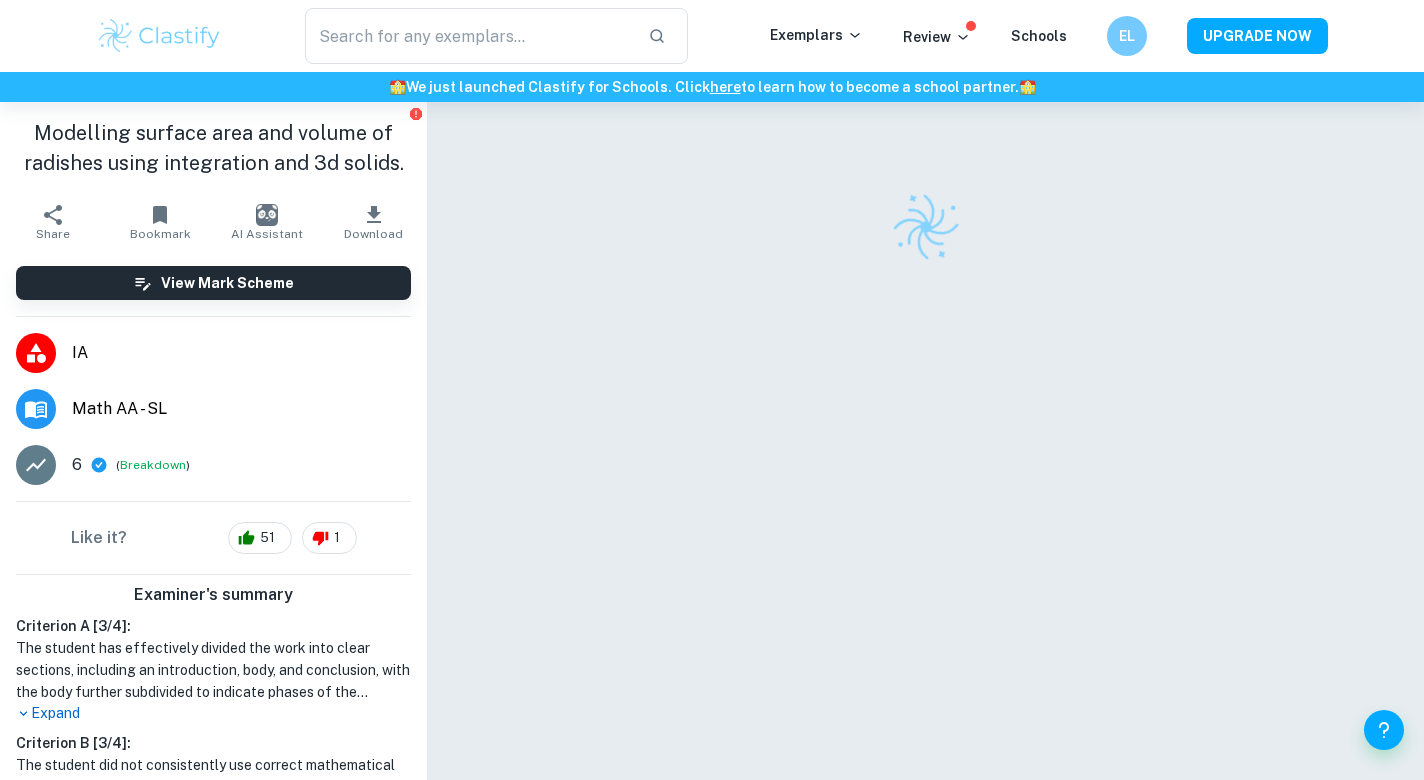 click at bounding box center [159, 36] 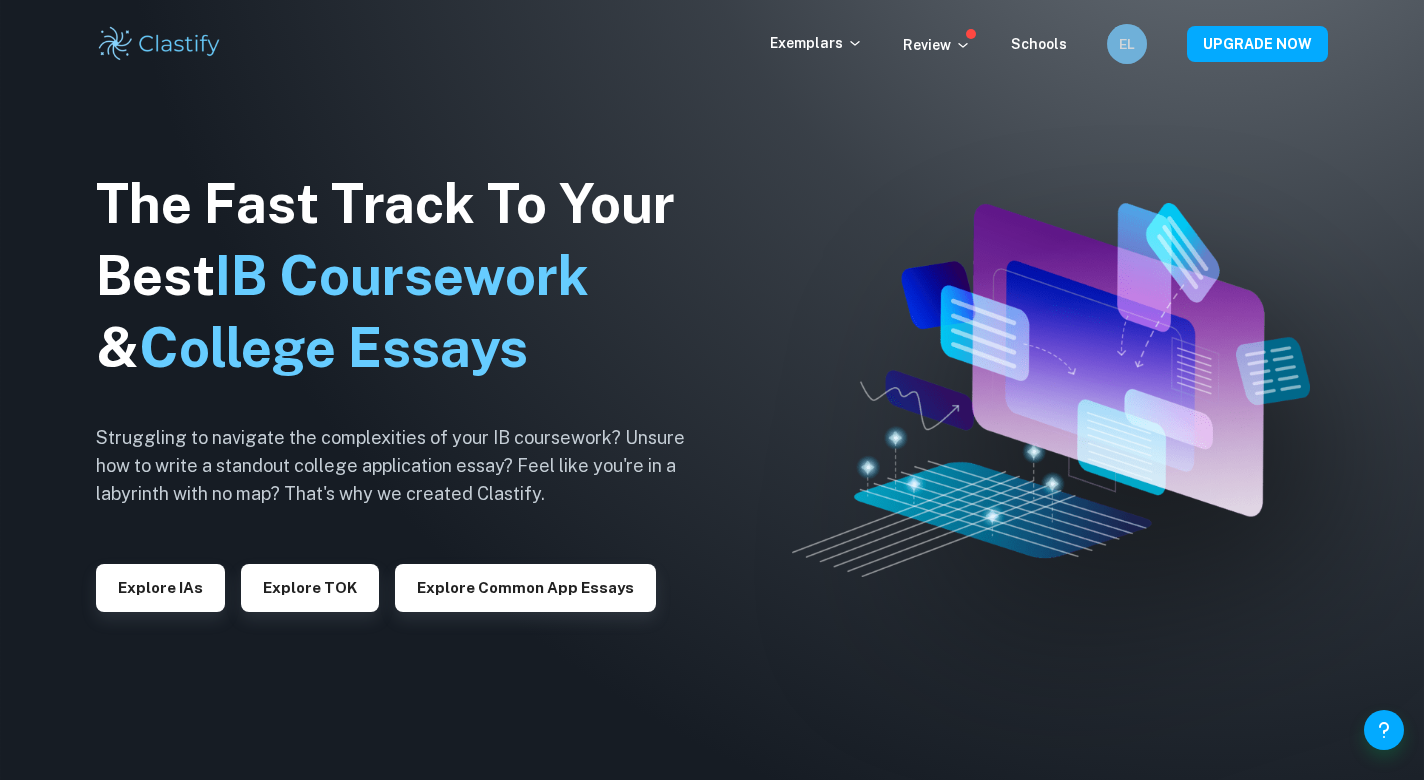 click on "EL" at bounding box center [1127, 44] 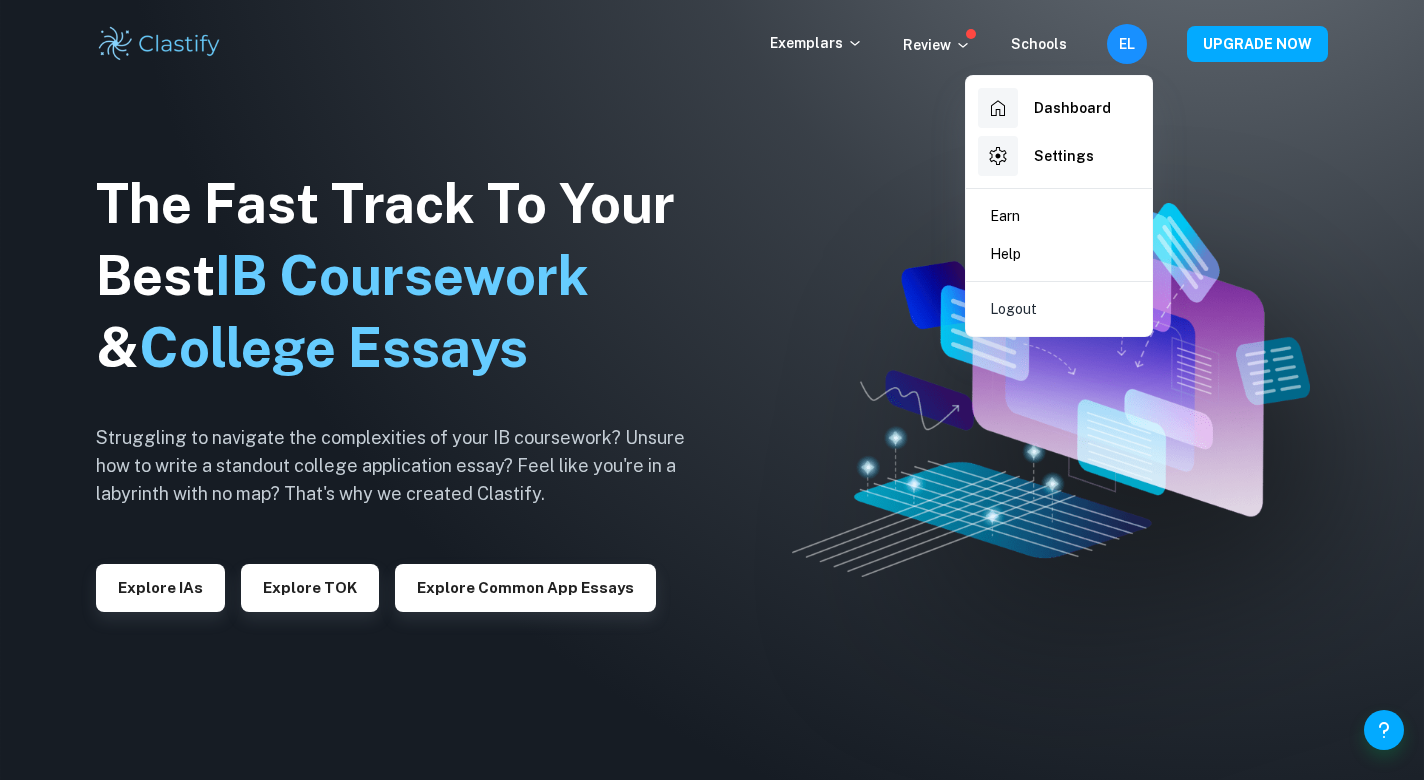 click at bounding box center (712, 390) 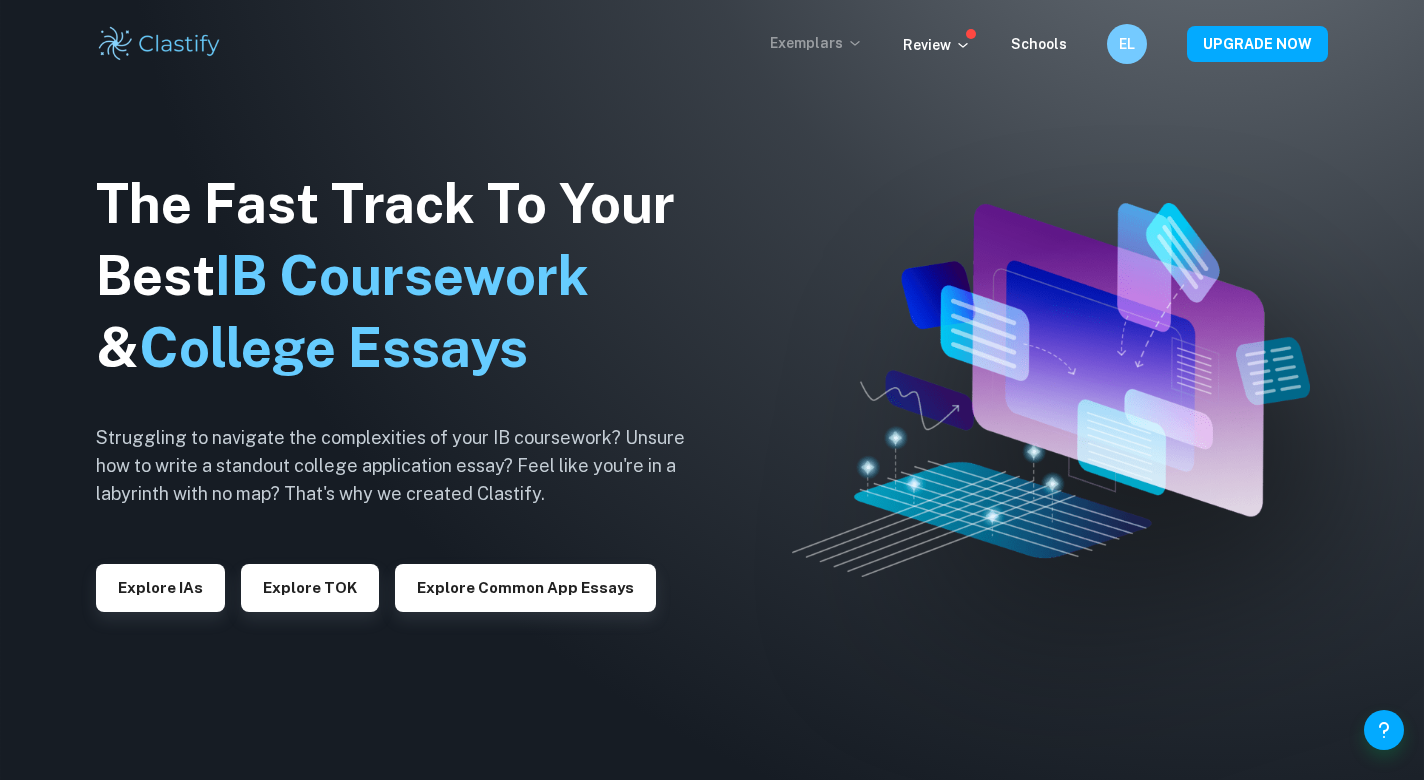 click on "Exemplars" at bounding box center [816, 43] 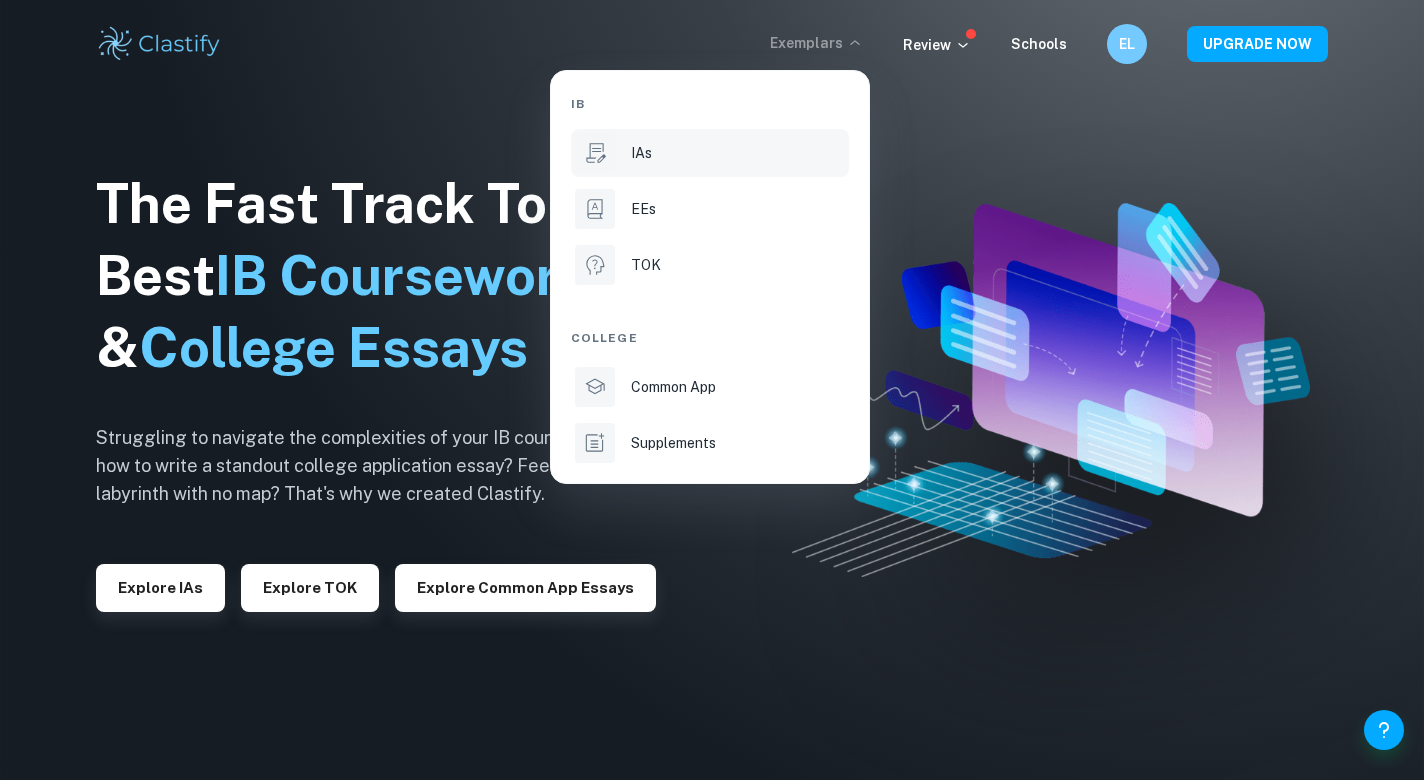 click on "IAs" at bounding box center [738, 153] 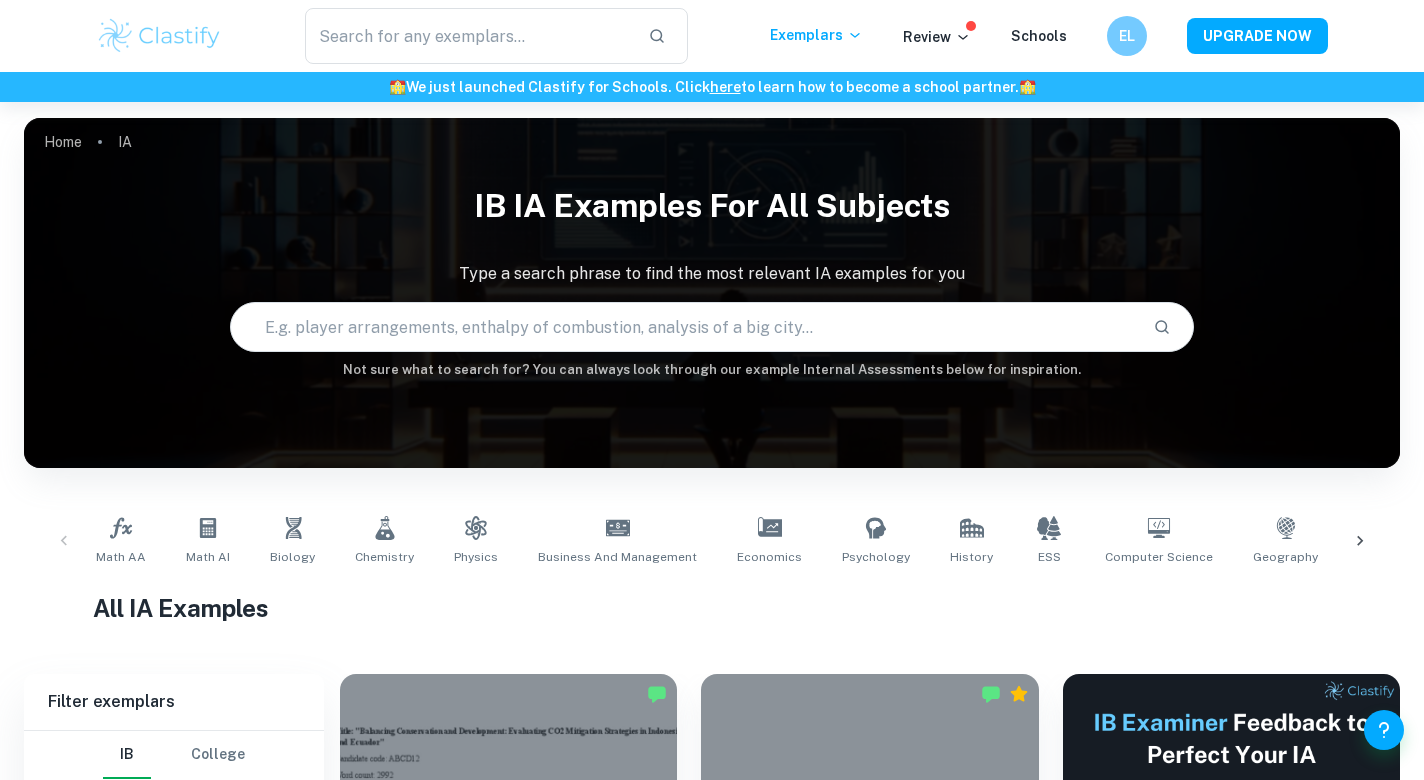 scroll, scrollTop: 34, scrollLeft: 0, axis: vertical 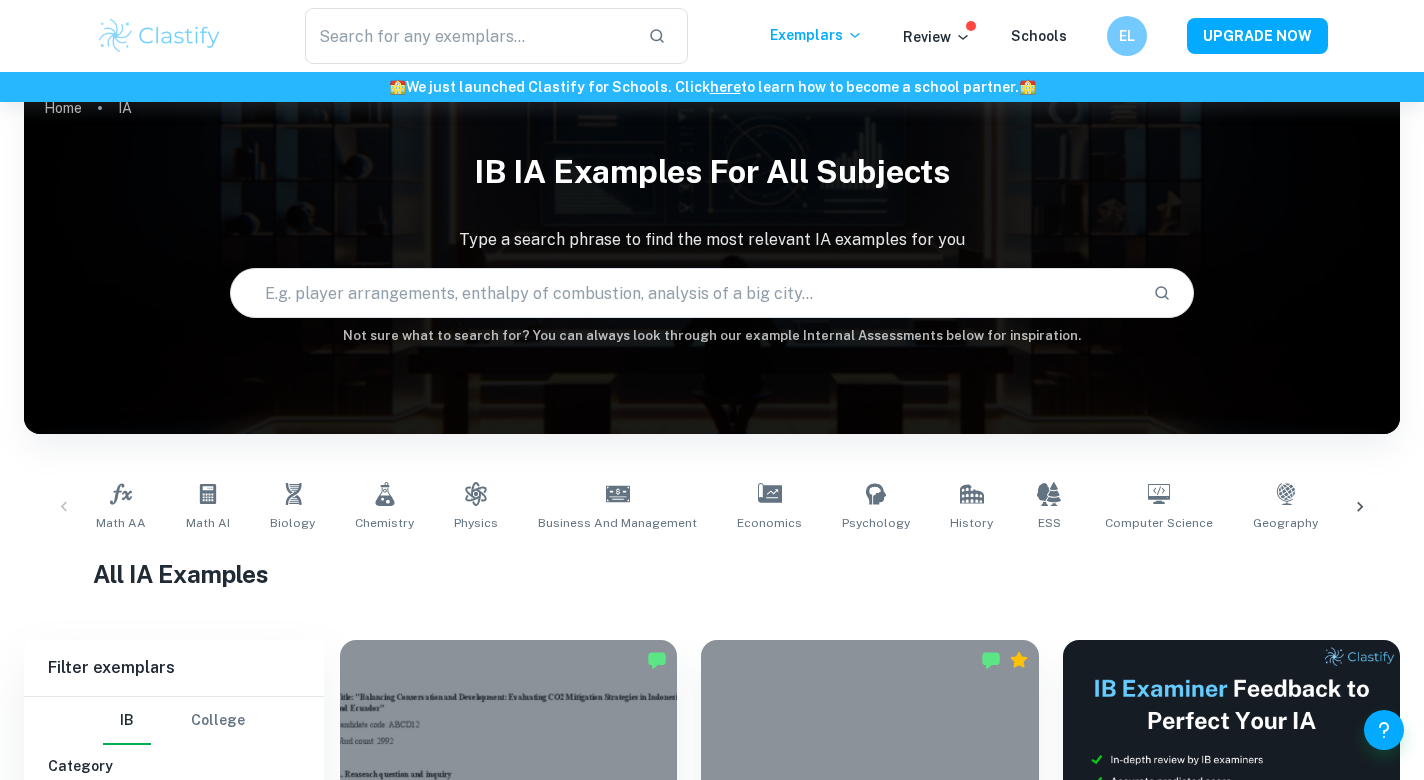 click at bounding box center [683, 293] 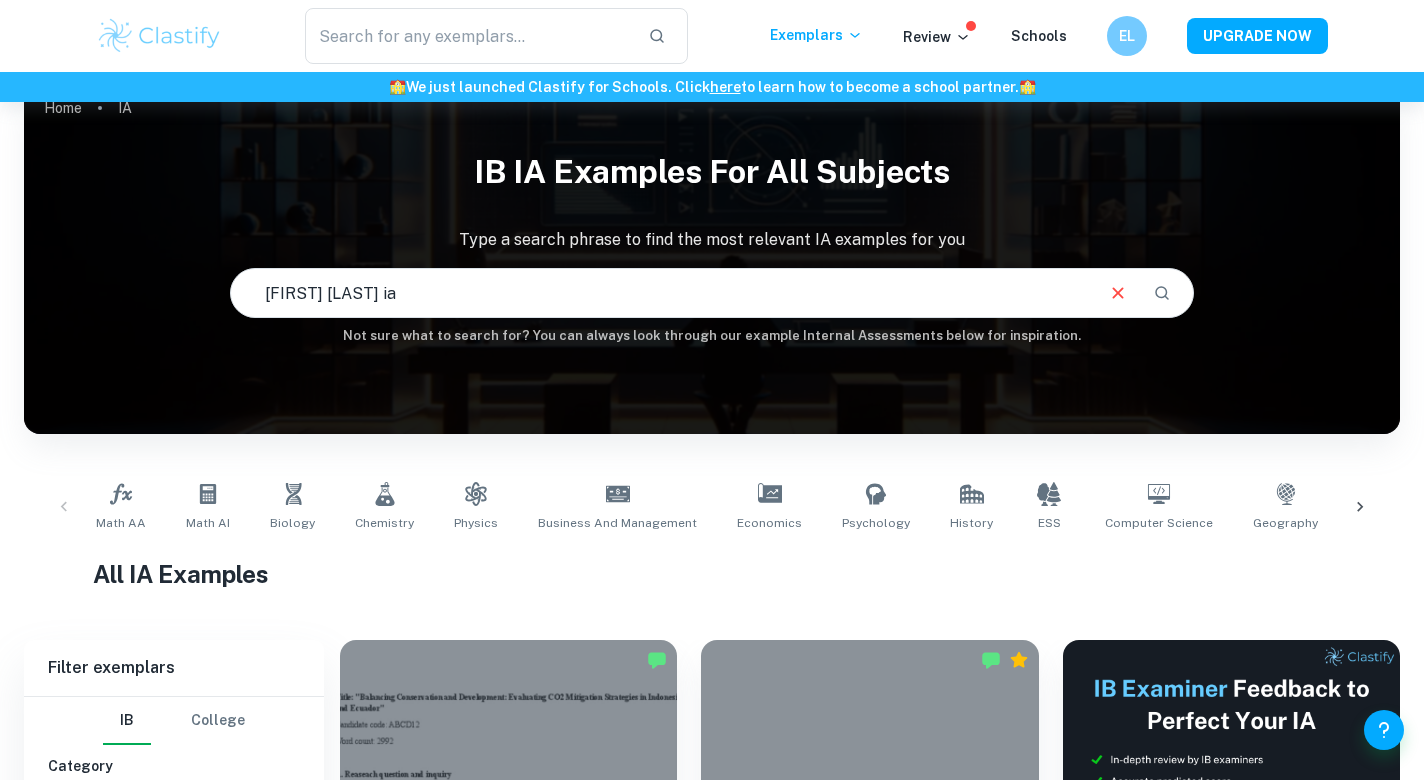 type on "Radish Math ia" 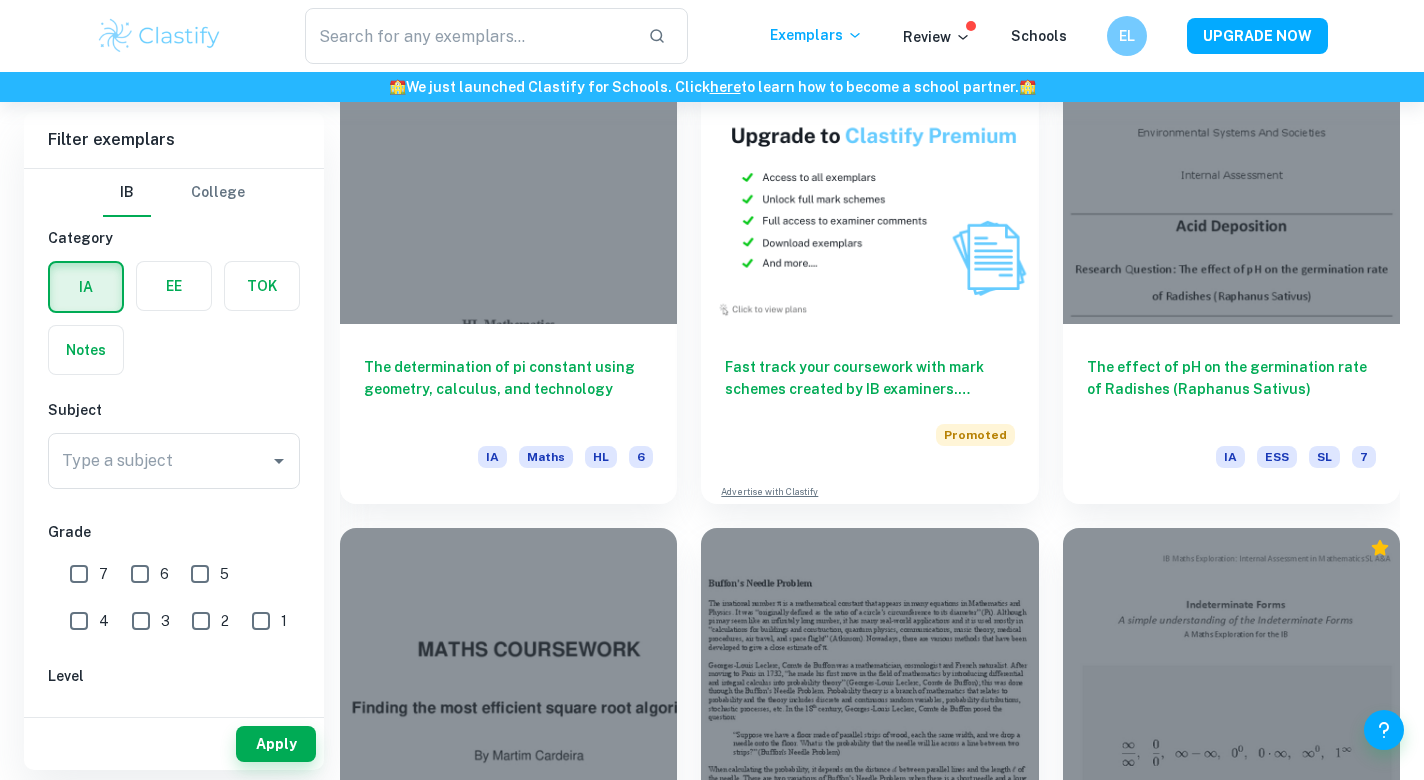 scroll, scrollTop: 3552, scrollLeft: 0, axis: vertical 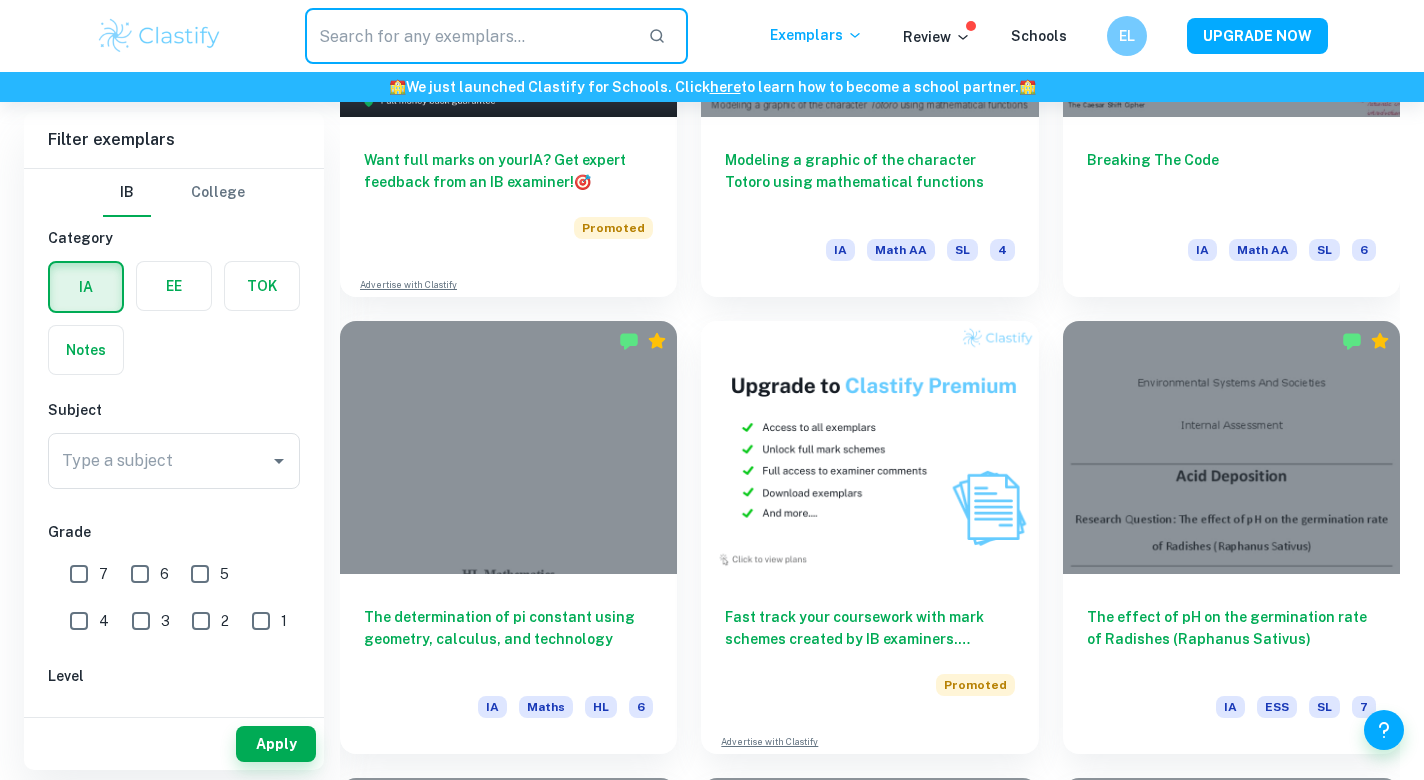 click at bounding box center [468, 36] 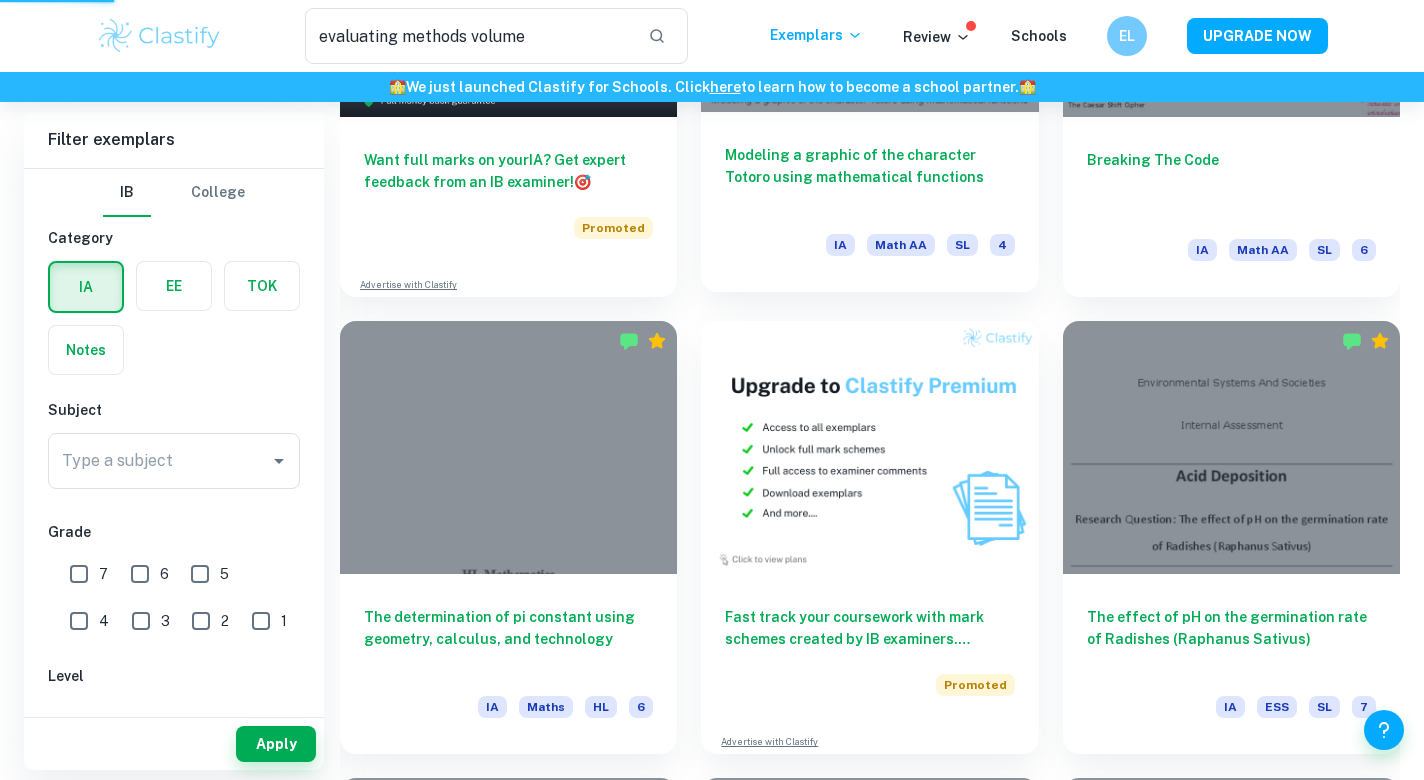 scroll, scrollTop: 0, scrollLeft: 0, axis: both 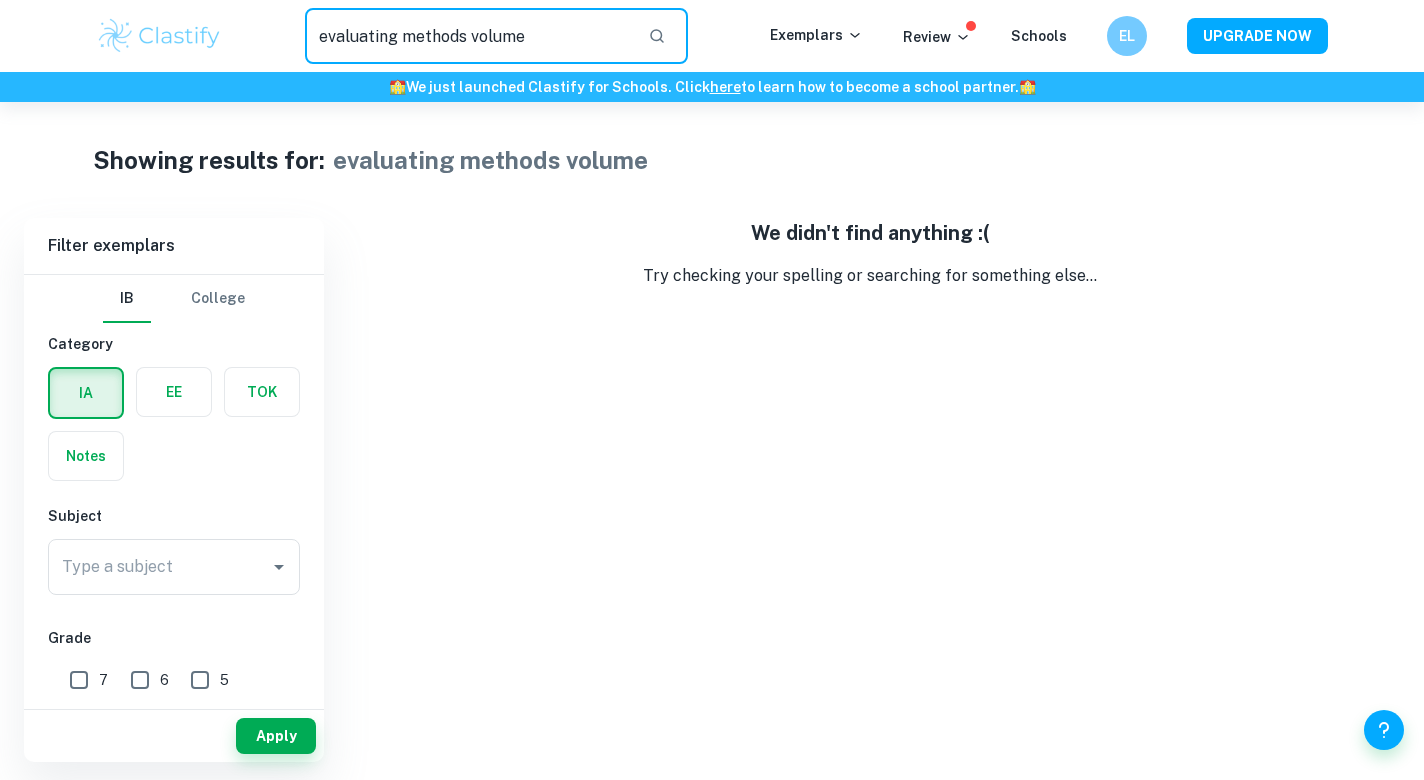 click on "evaluating methods volume" at bounding box center [468, 36] 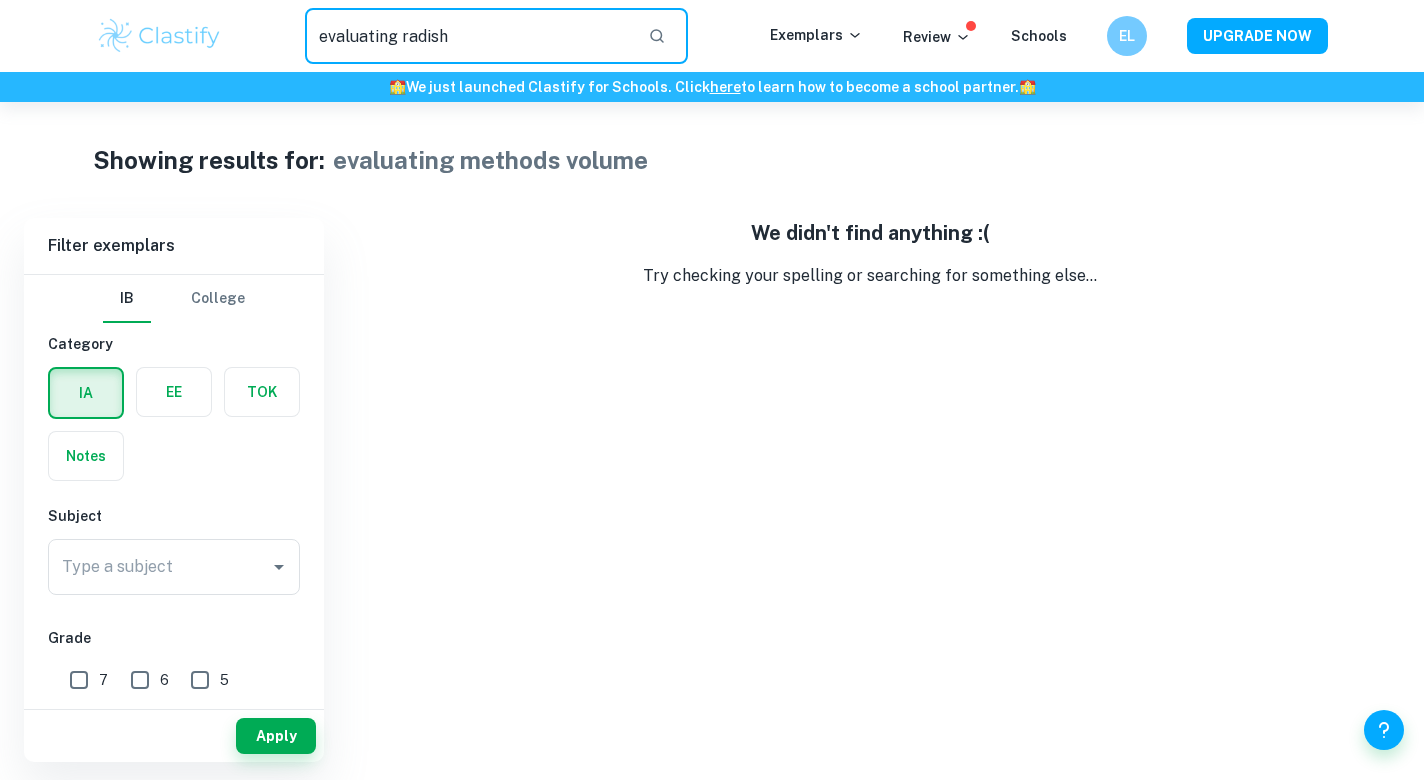 type on "evaluating radish" 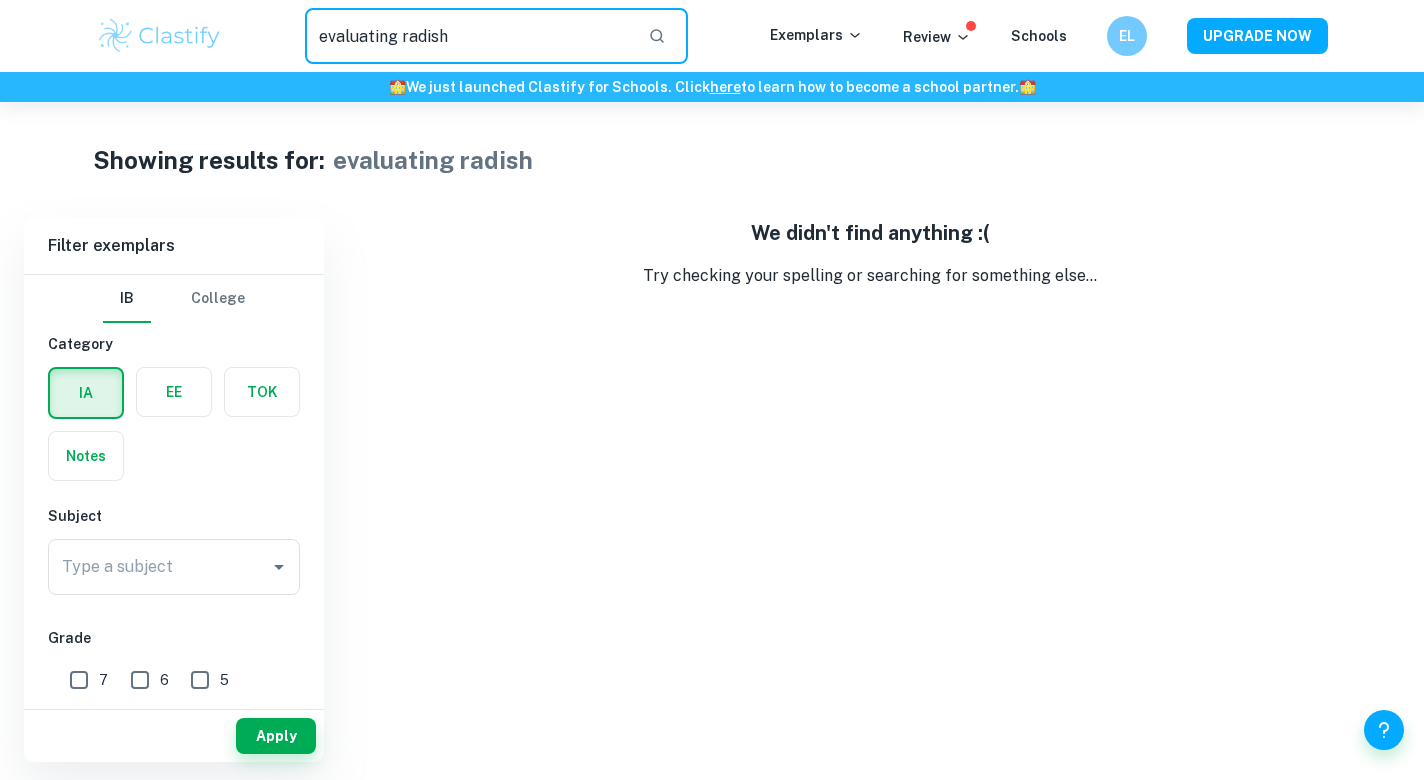 drag, startPoint x: 532, startPoint y: 38, endPoint x: 162, endPoint y: 27, distance: 370.16348 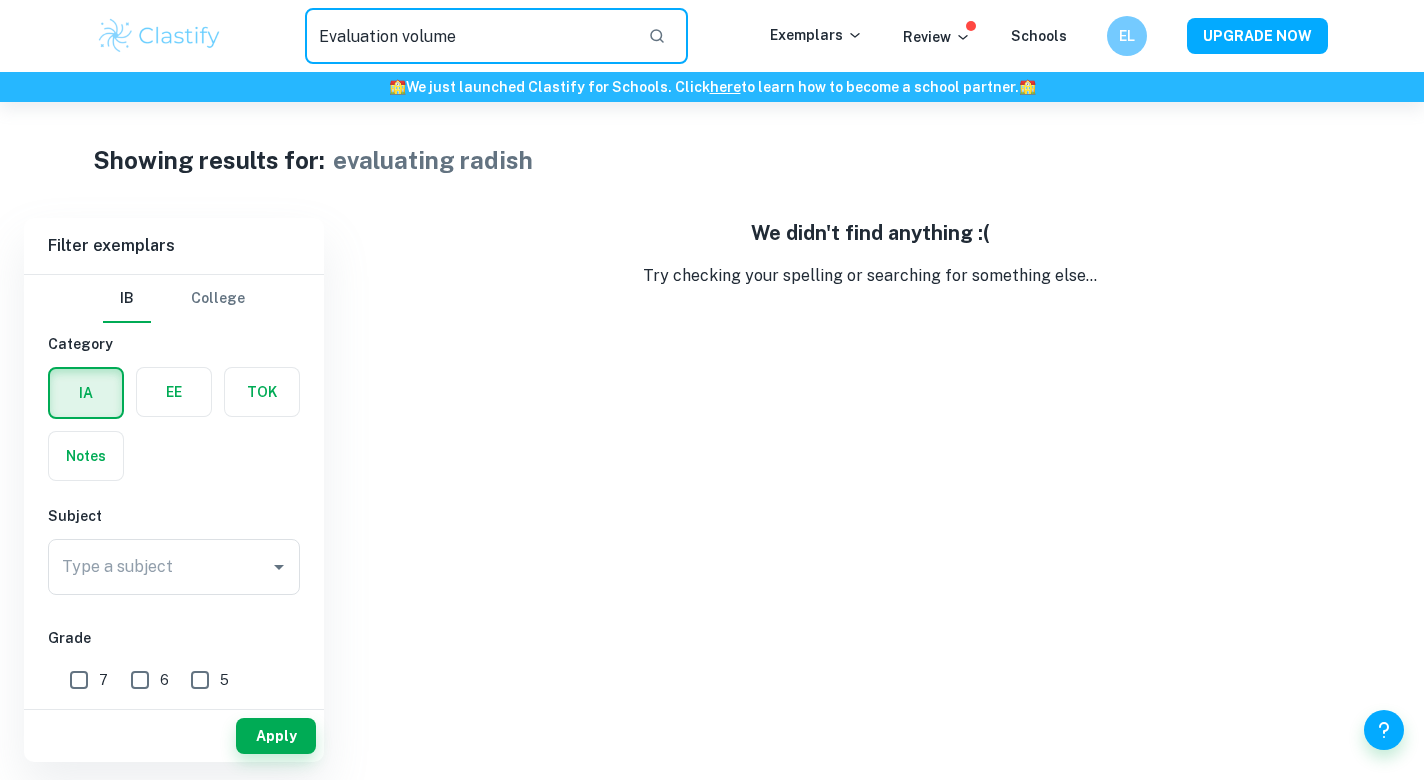 type on "Evaluation volume" 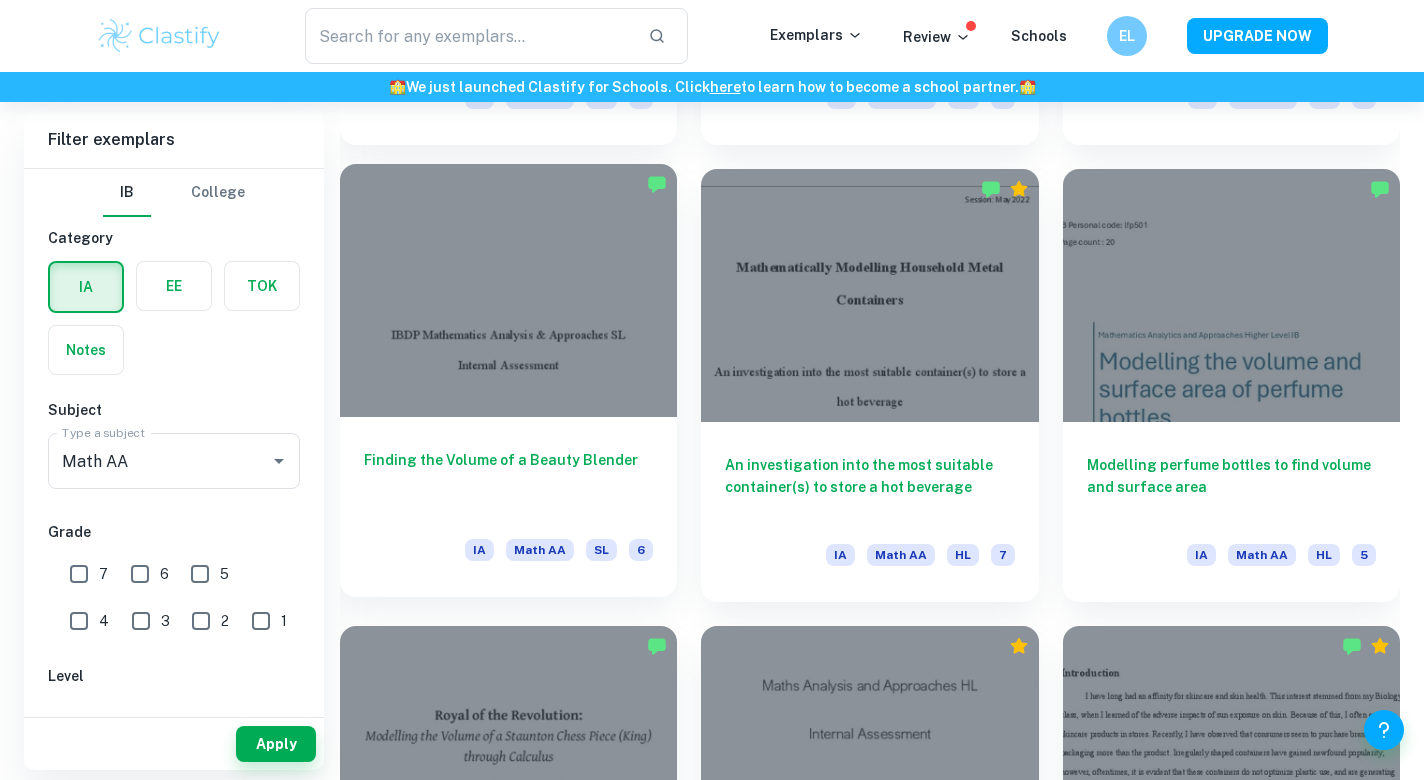 scroll, scrollTop: 2362, scrollLeft: 0, axis: vertical 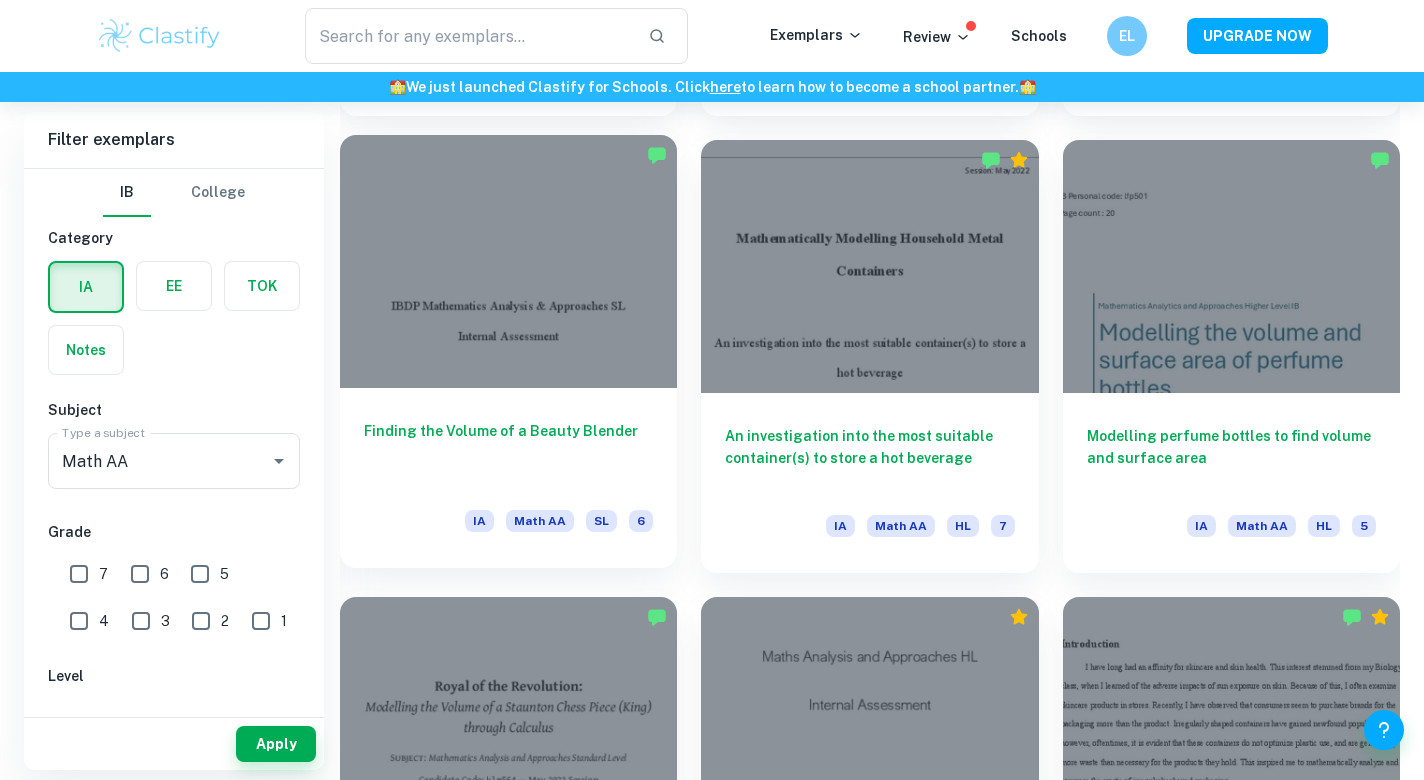 click at bounding box center (508, 261) 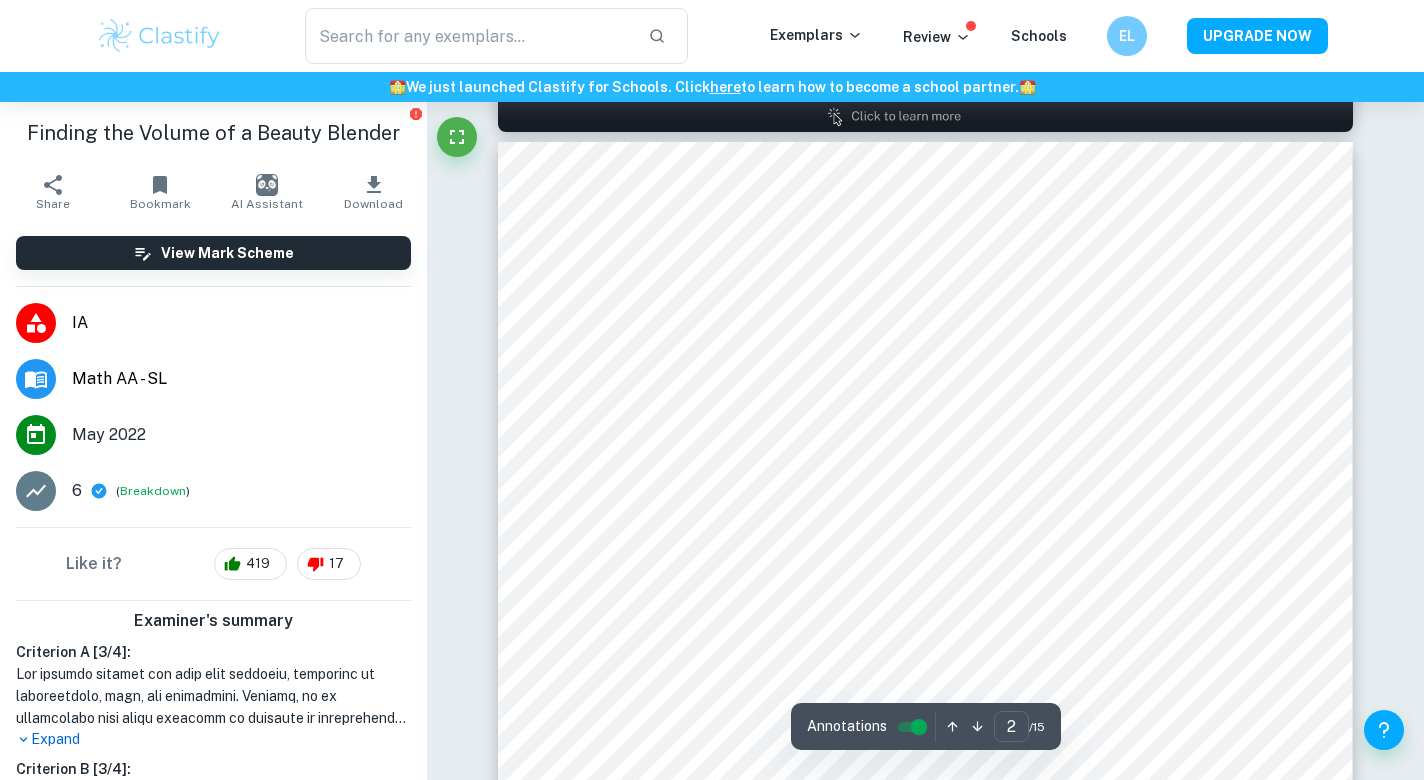 scroll, scrollTop: 1286, scrollLeft: 0, axis: vertical 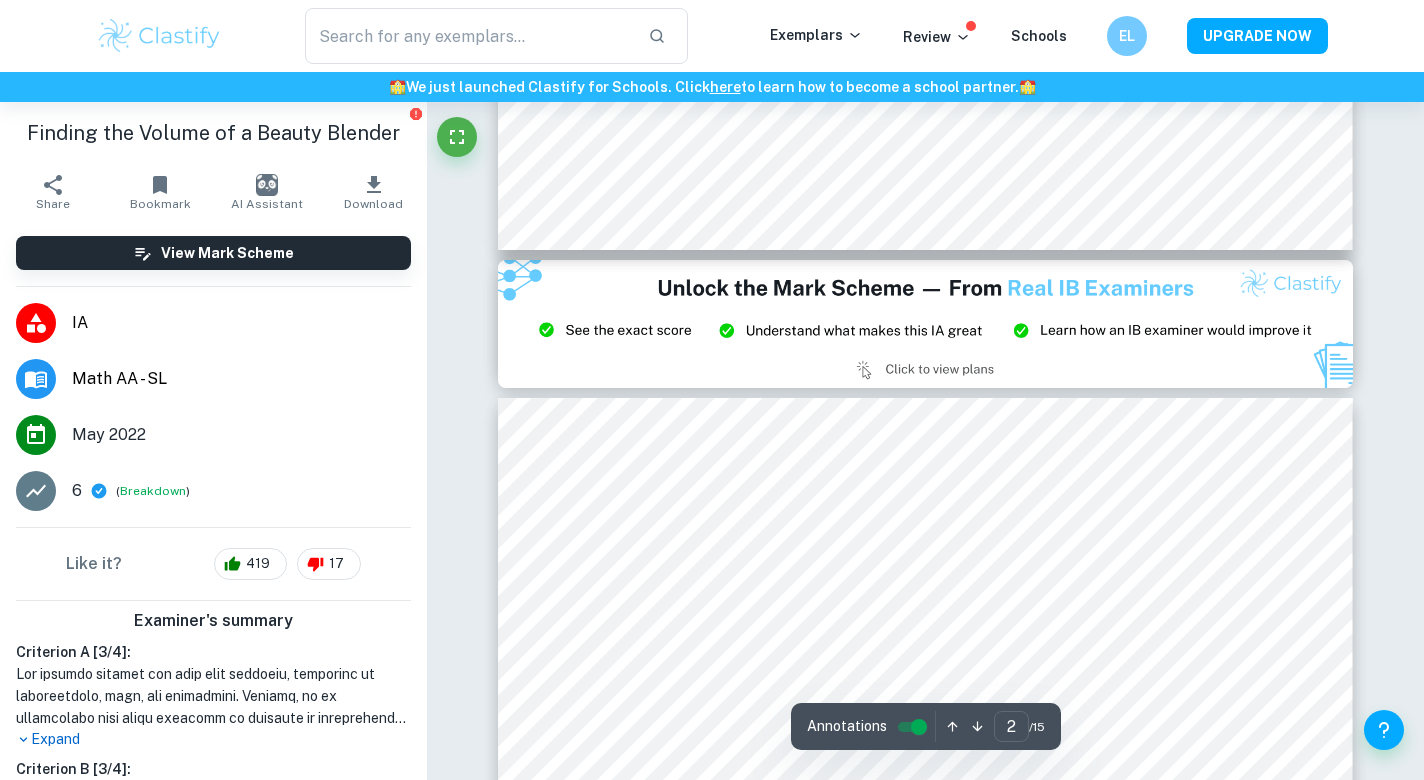 type on "3" 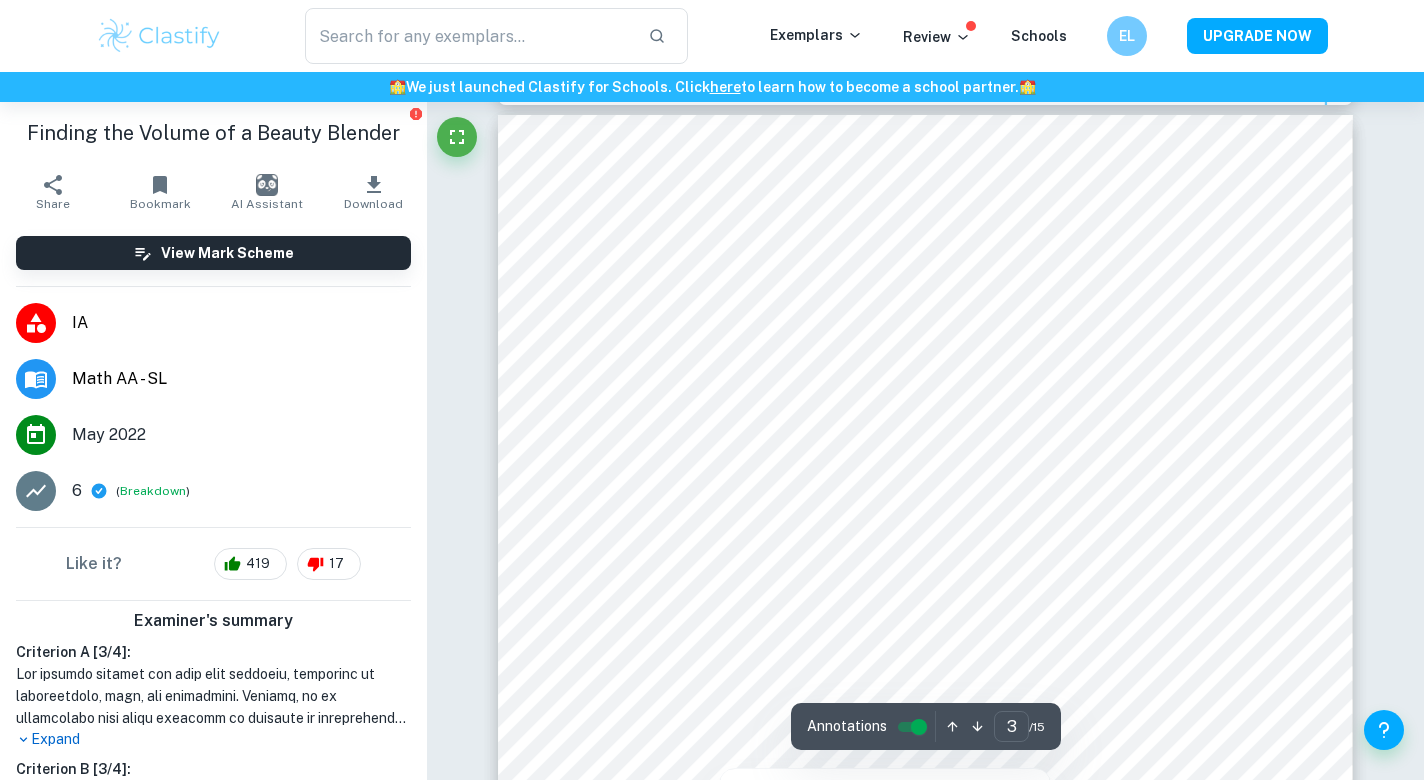 scroll, scrollTop: 2505, scrollLeft: 0, axis: vertical 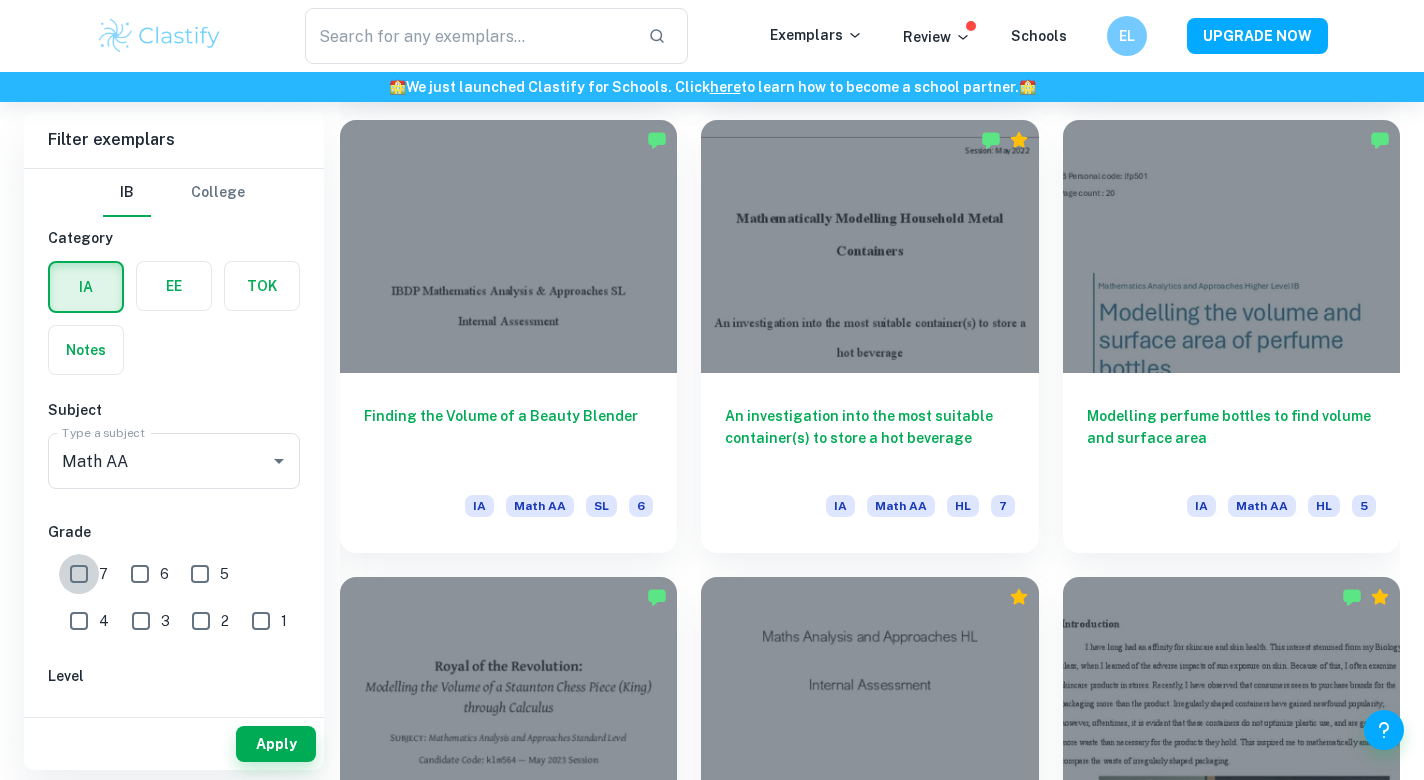 click on "7" at bounding box center [79, 574] 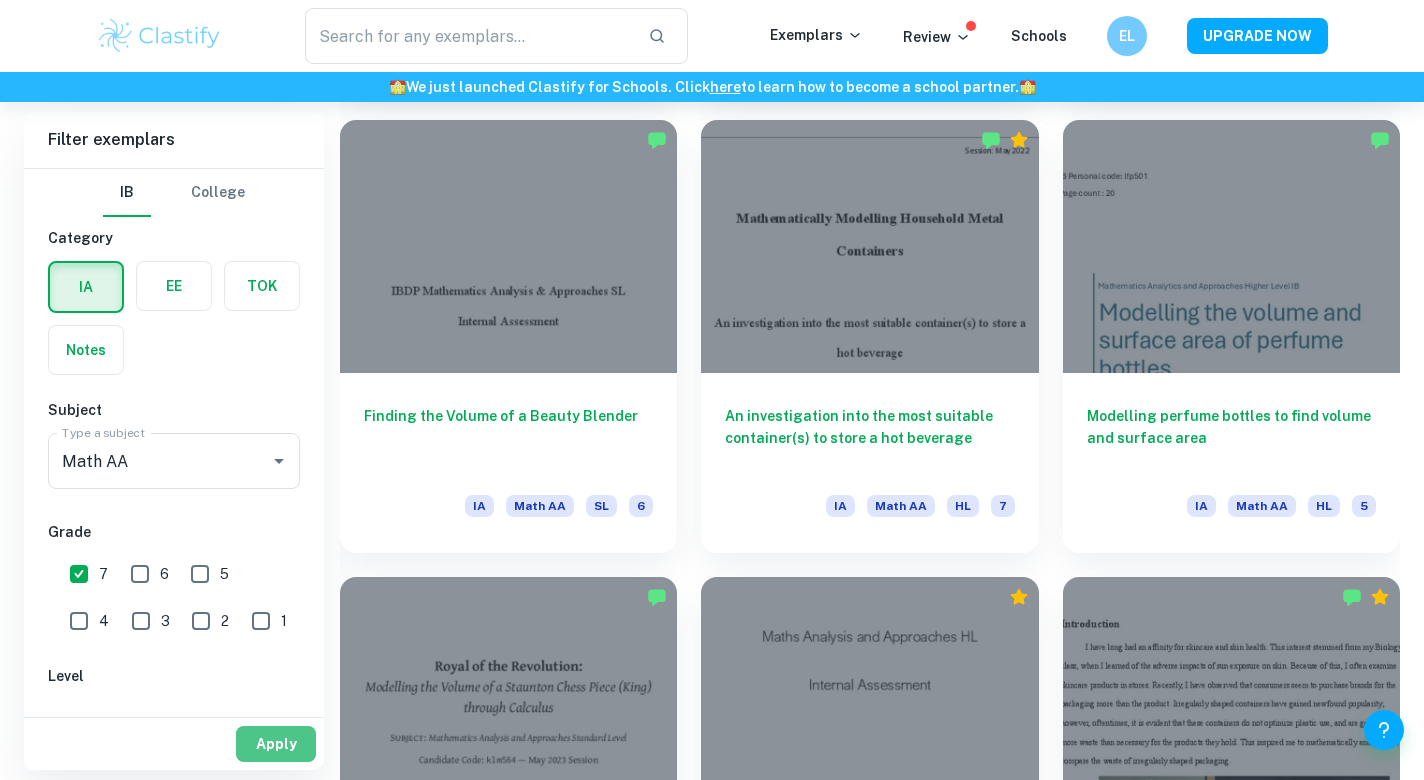 click on "Apply" at bounding box center (276, 744) 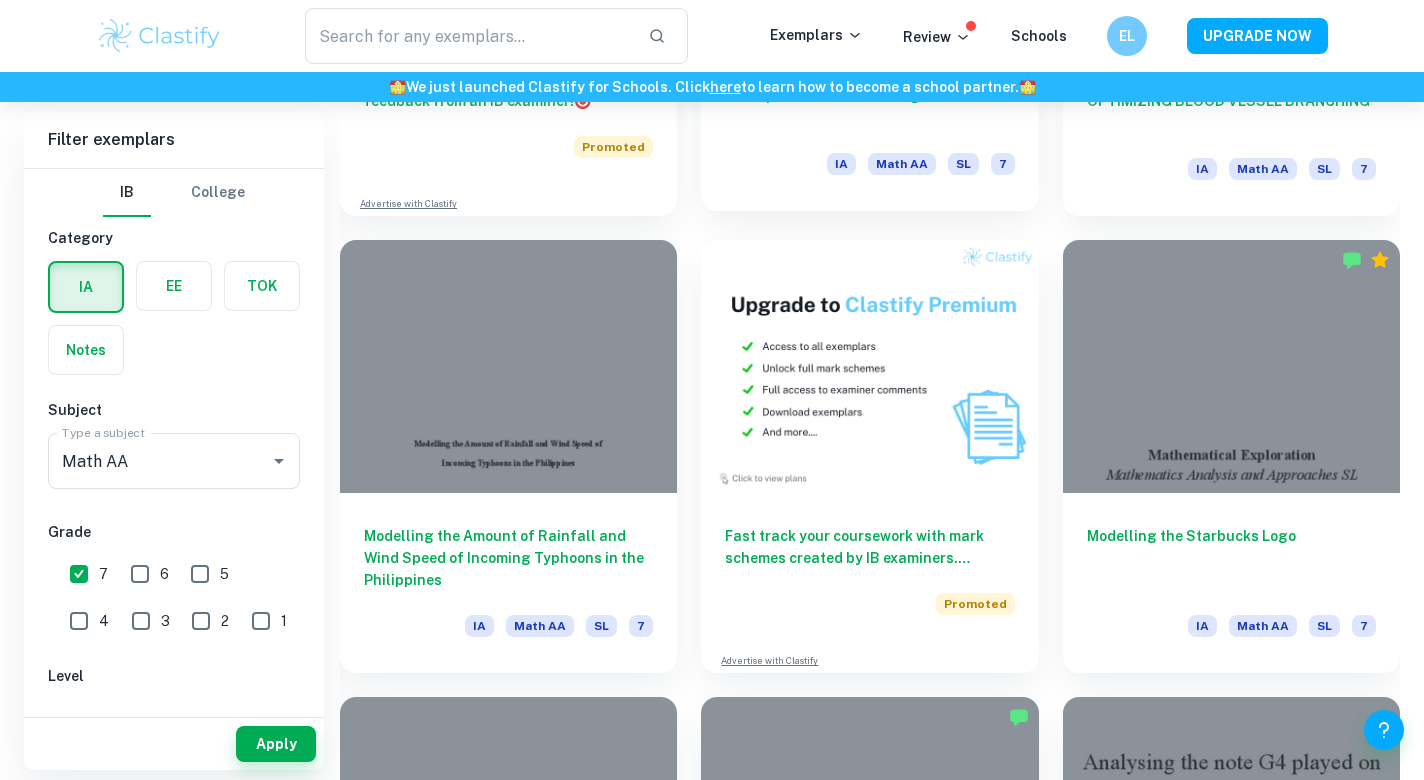 scroll, scrollTop: 3644, scrollLeft: 0, axis: vertical 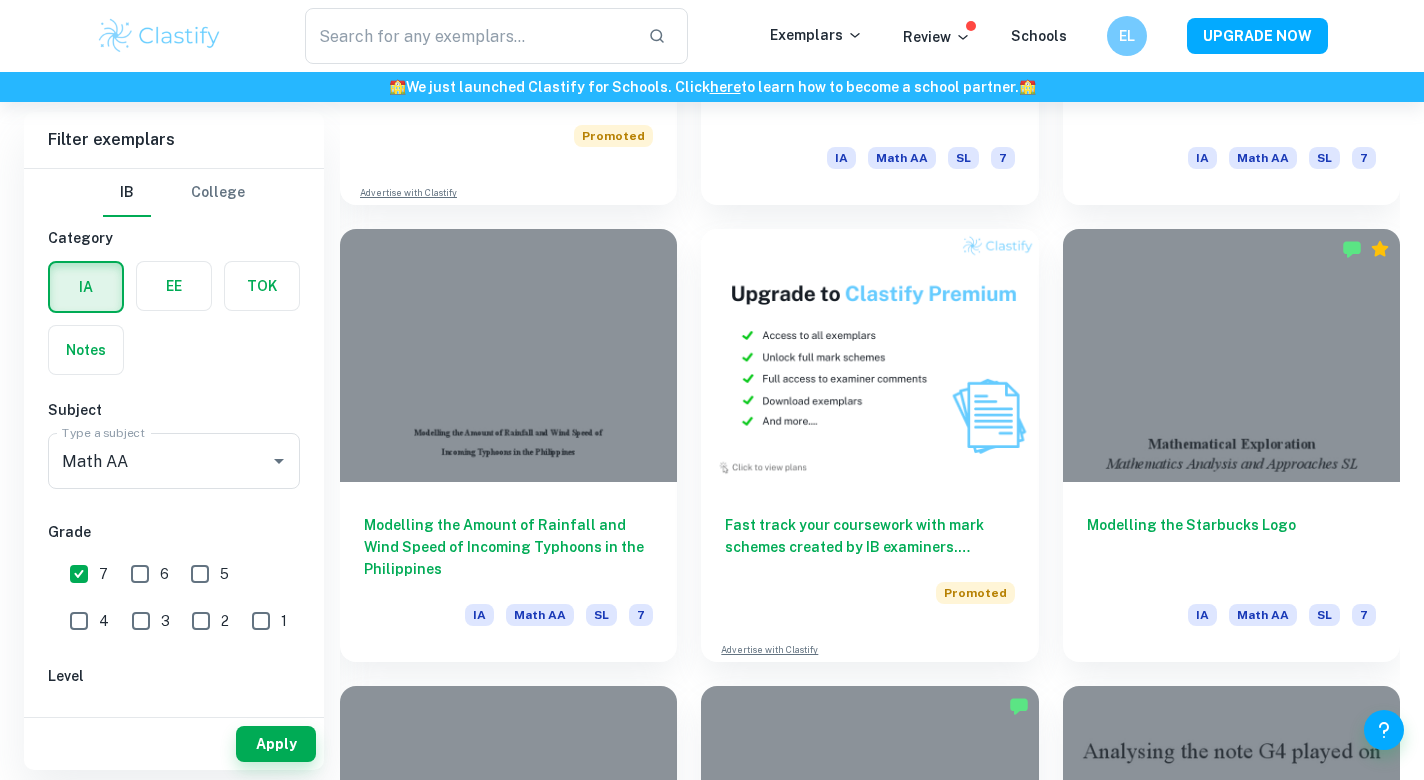 drag, startPoint x: 644, startPoint y: 1, endPoint x: 81, endPoint y: 30, distance: 563.7464 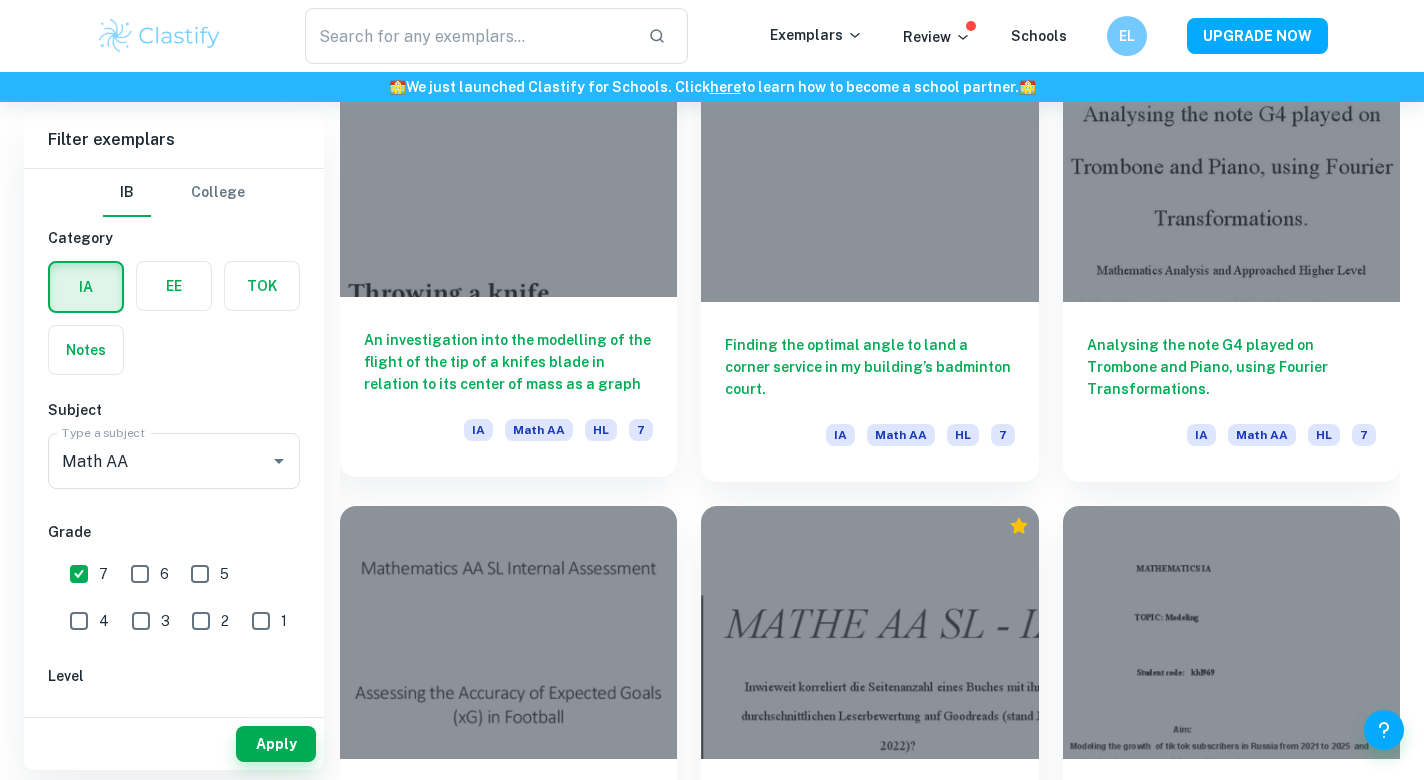 scroll, scrollTop: 4170, scrollLeft: 0, axis: vertical 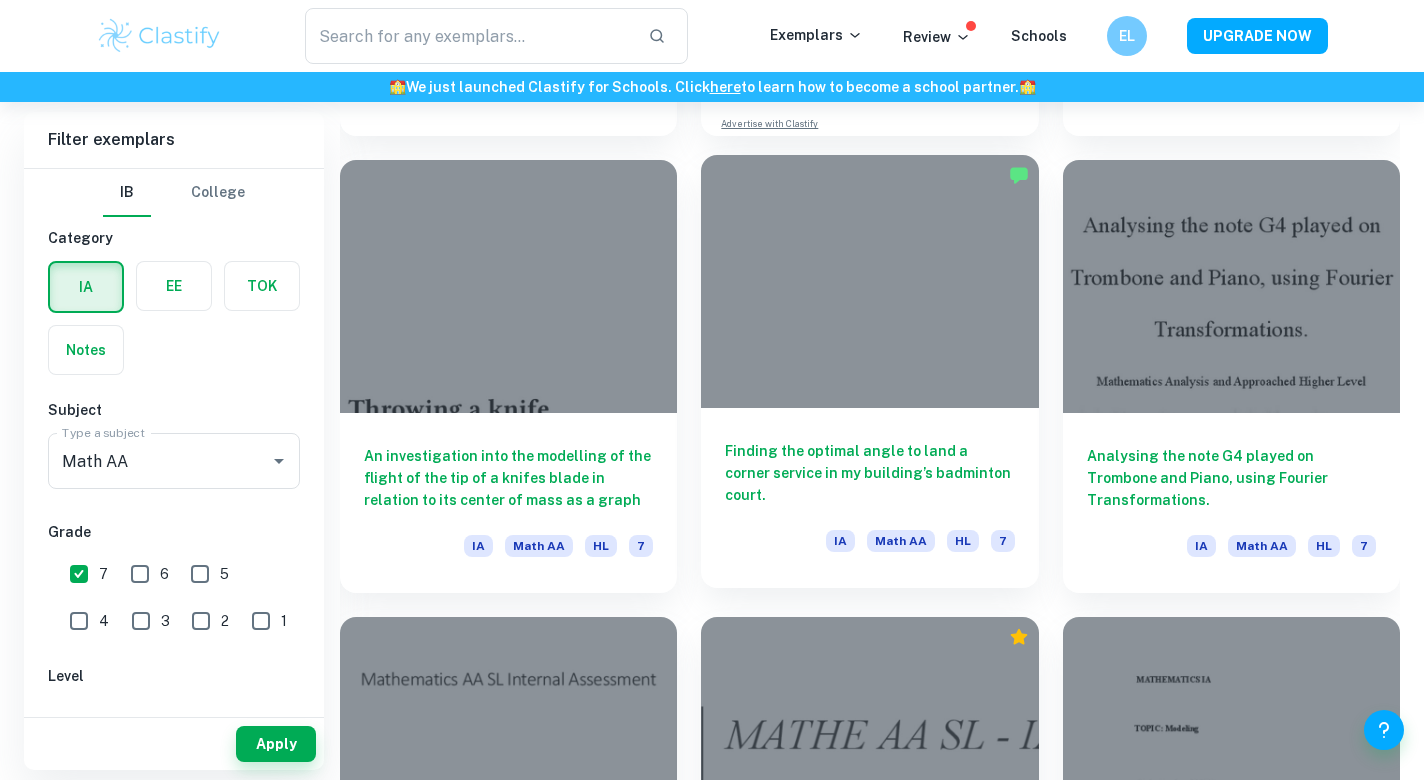 drag, startPoint x: 688, startPoint y: 116, endPoint x: 704, endPoint y: 166, distance: 52.49762 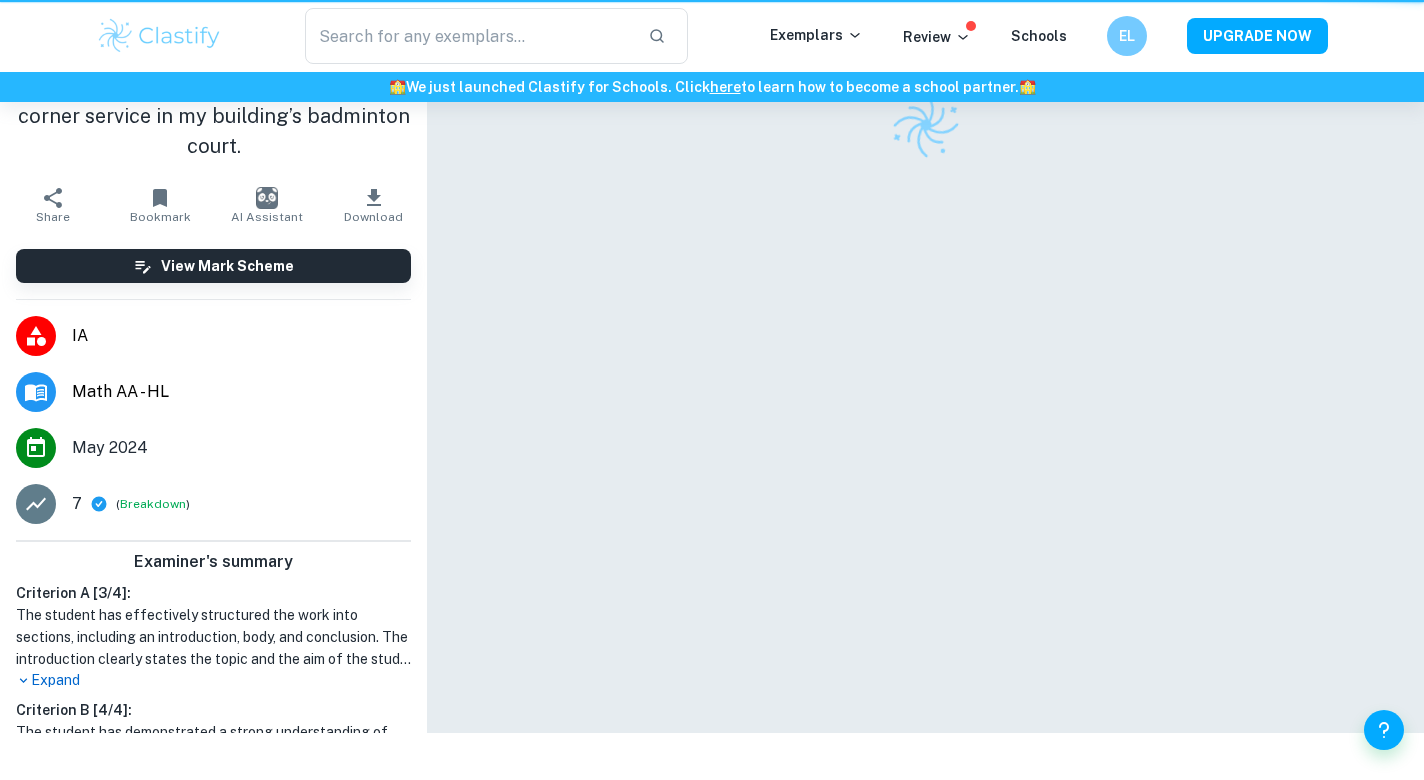 scroll, scrollTop: 0, scrollLeft: 0, axis: both 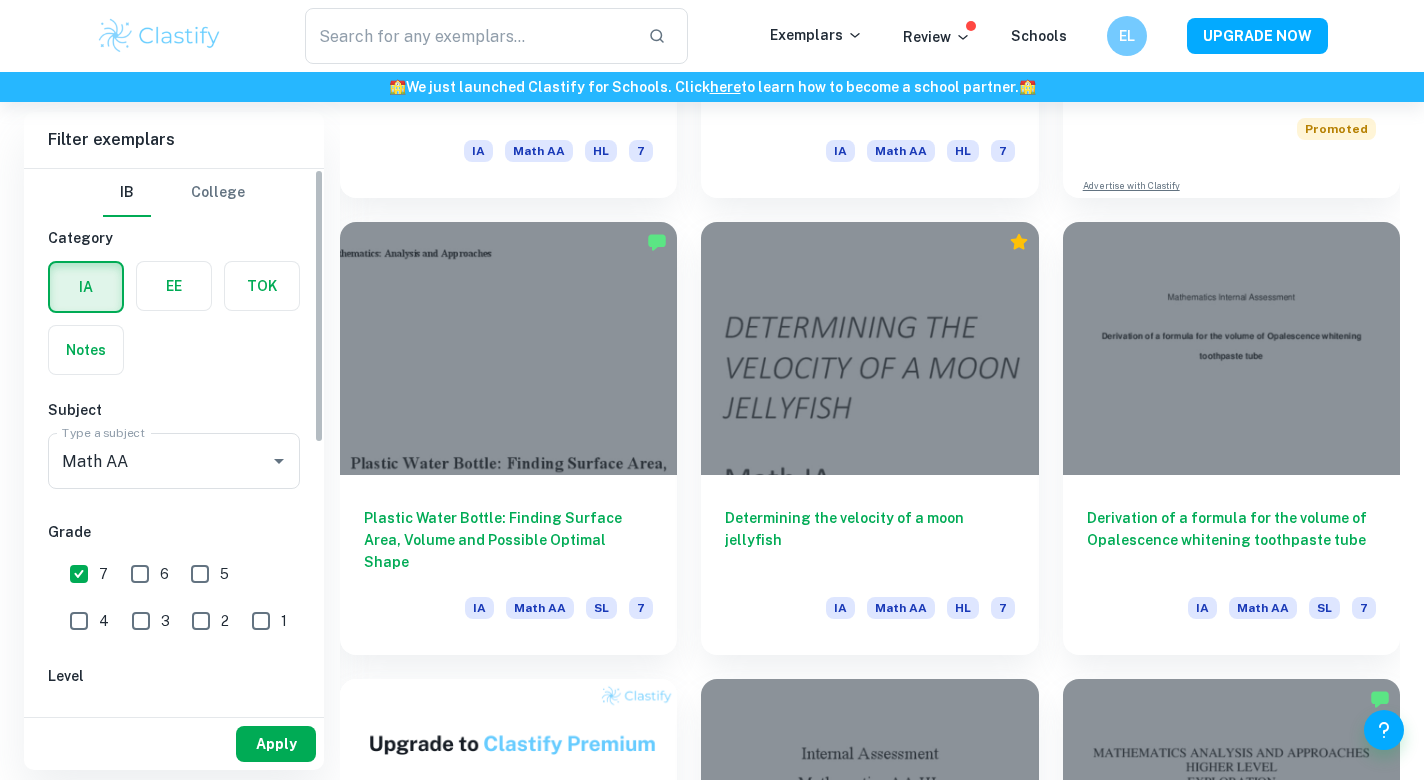 click on "Apply" at bounding box center [276, 744] 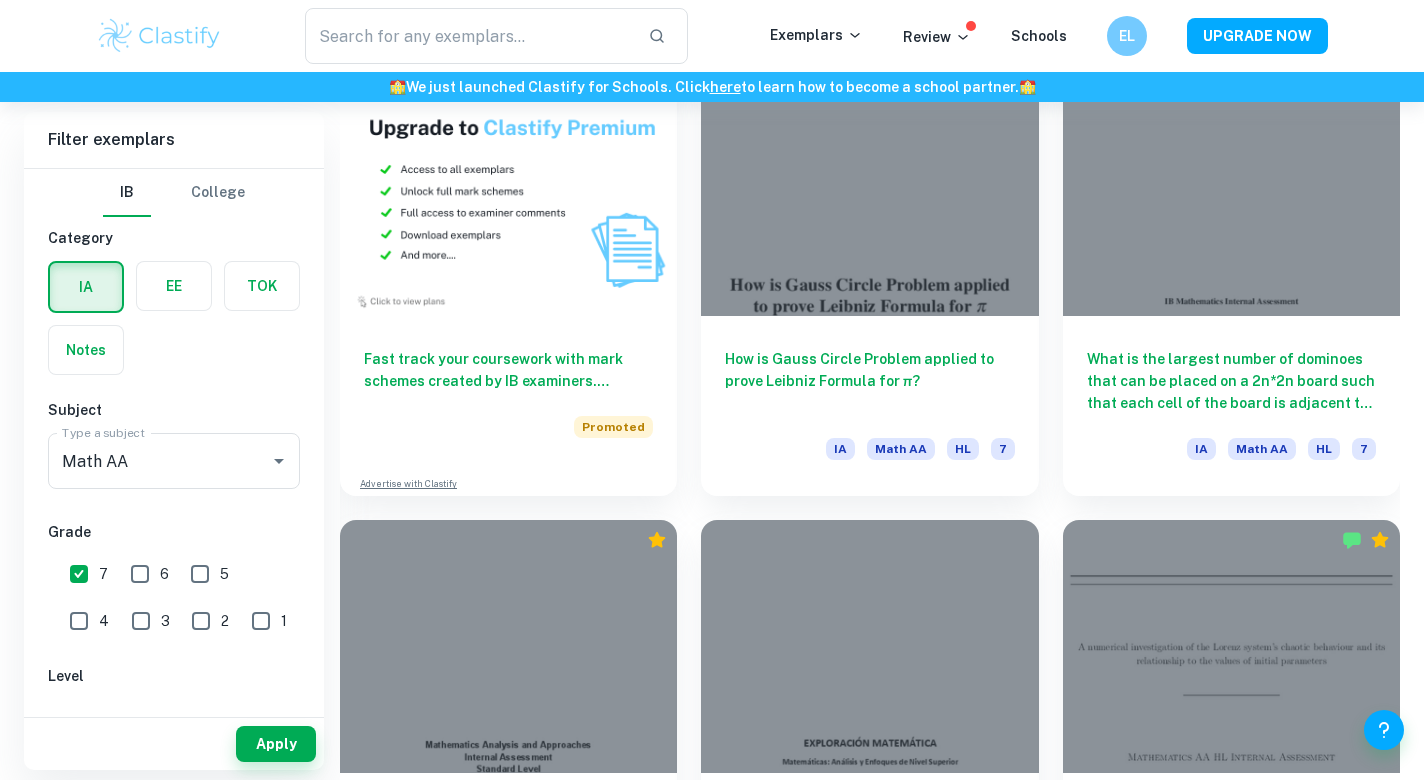 scroll, scrollTop: 8825, scrollLeft: 0, axis: vertical 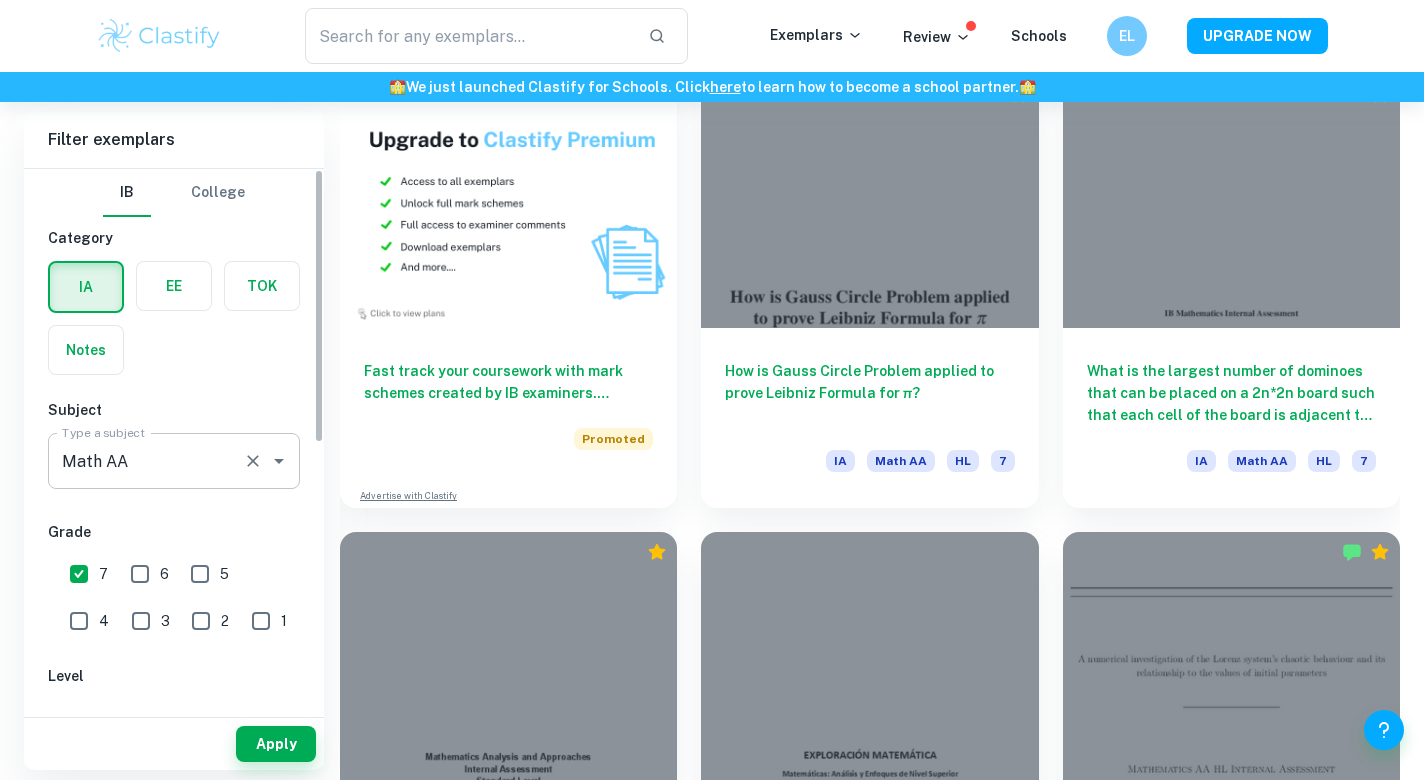 click on "Math AA Type a subject" at bounding box center [174, 461] 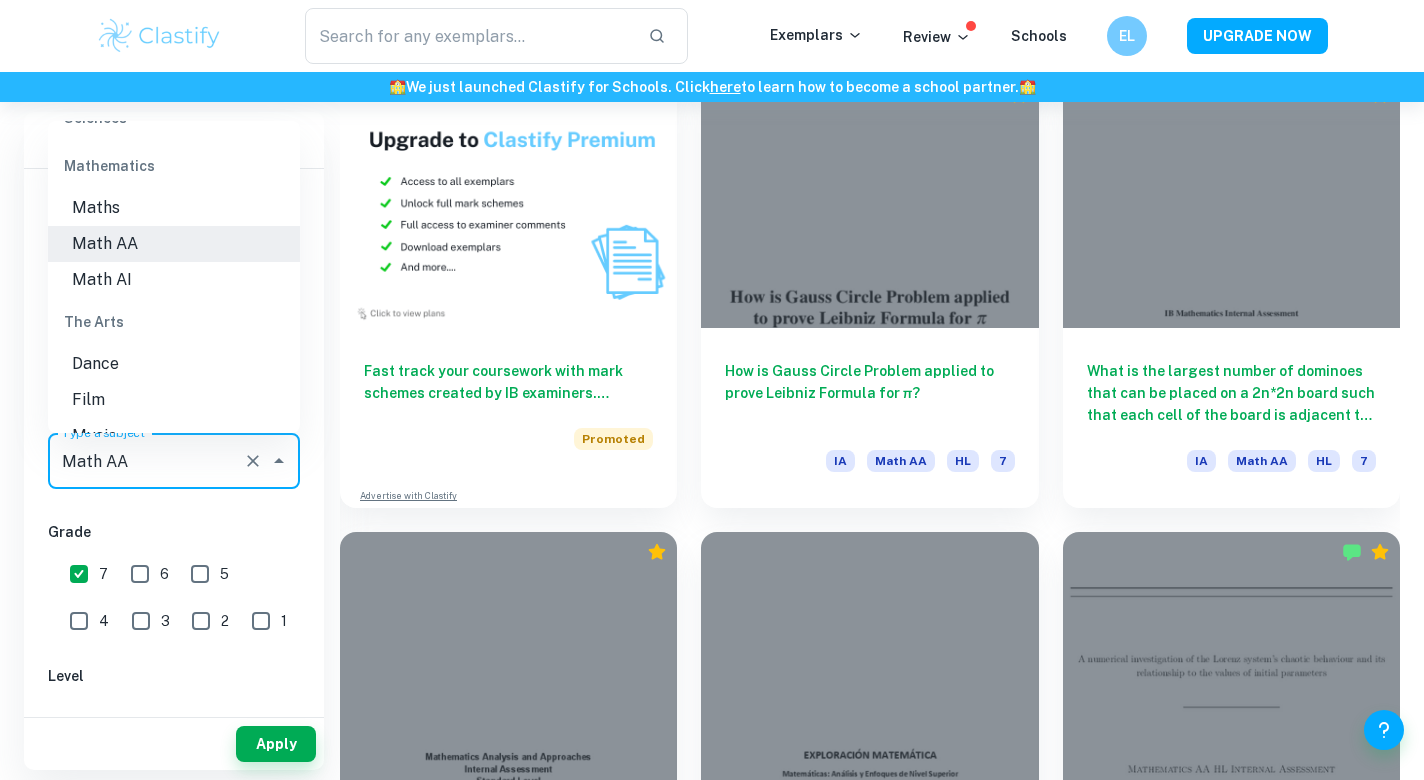 scroll, scrollTop: 2701, scrollLeft: 0, axis: vertical 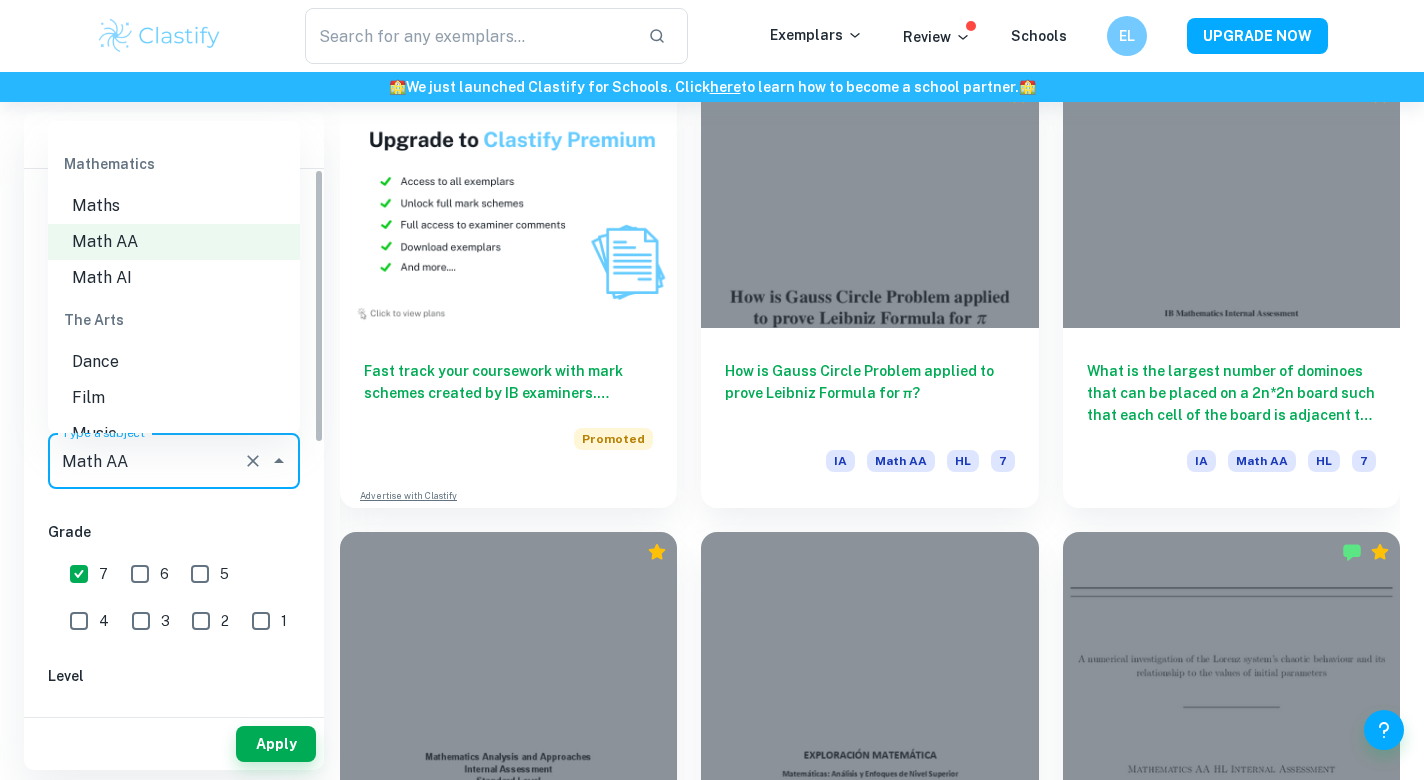 click on "Math AA Type a subject" at bounding box center [174, 461] 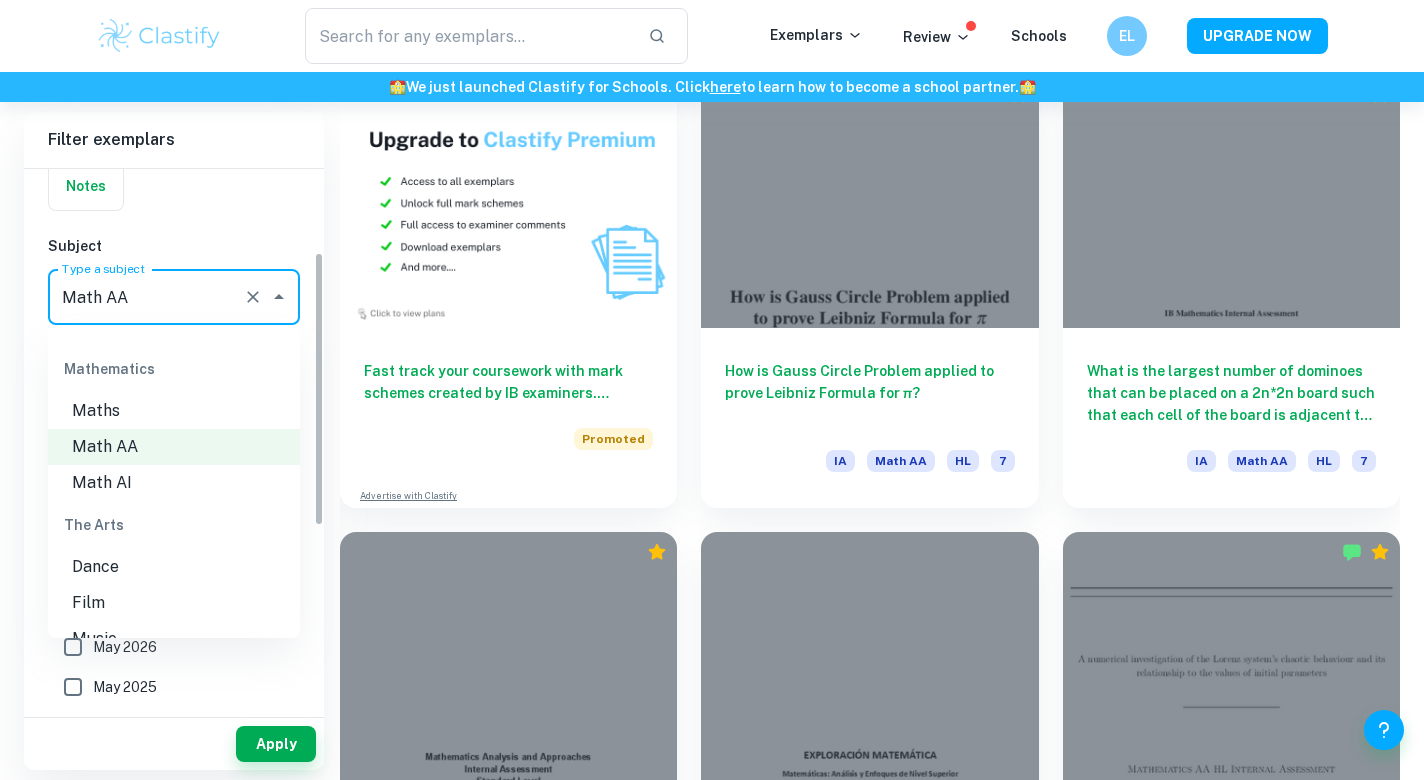 scroll, scrollTop: 163, scrollLeft: 0, axis: vertical 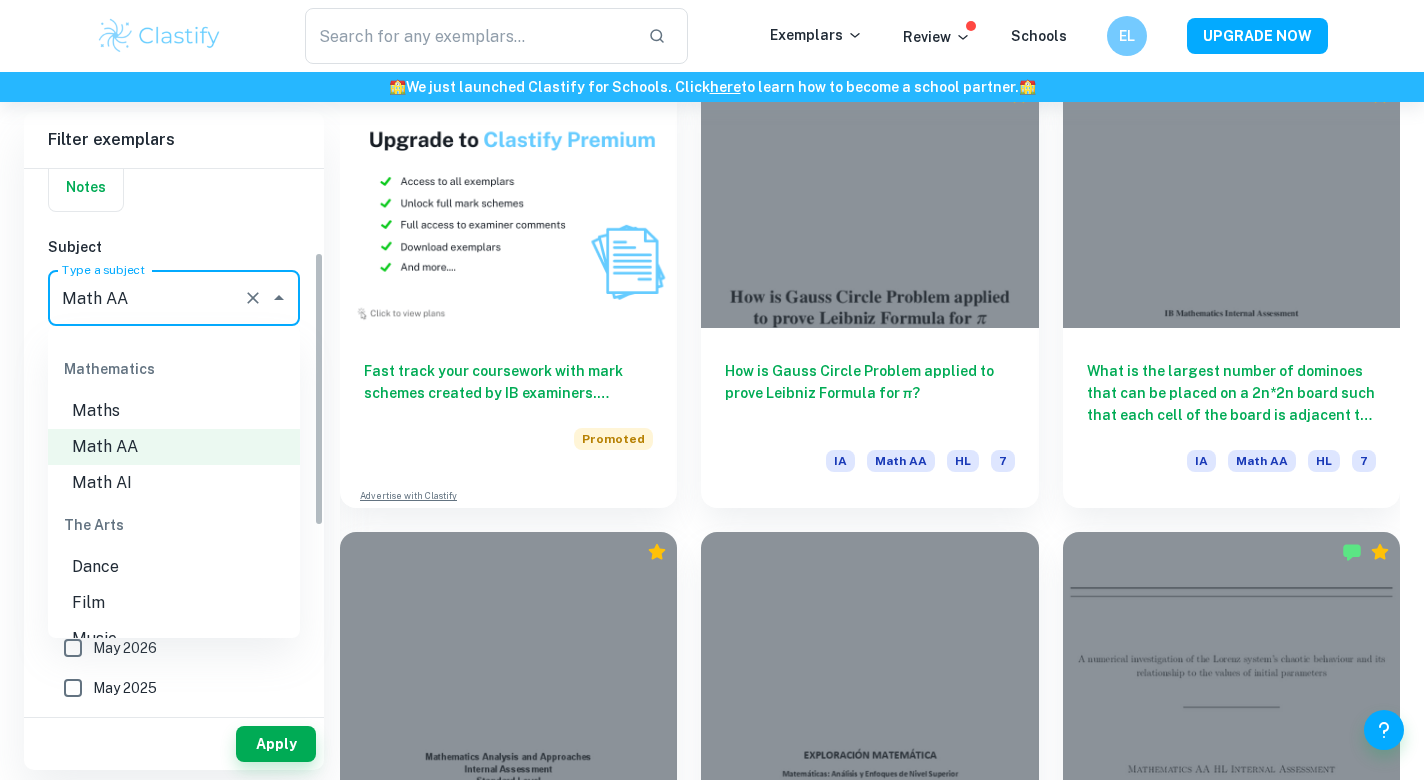 click 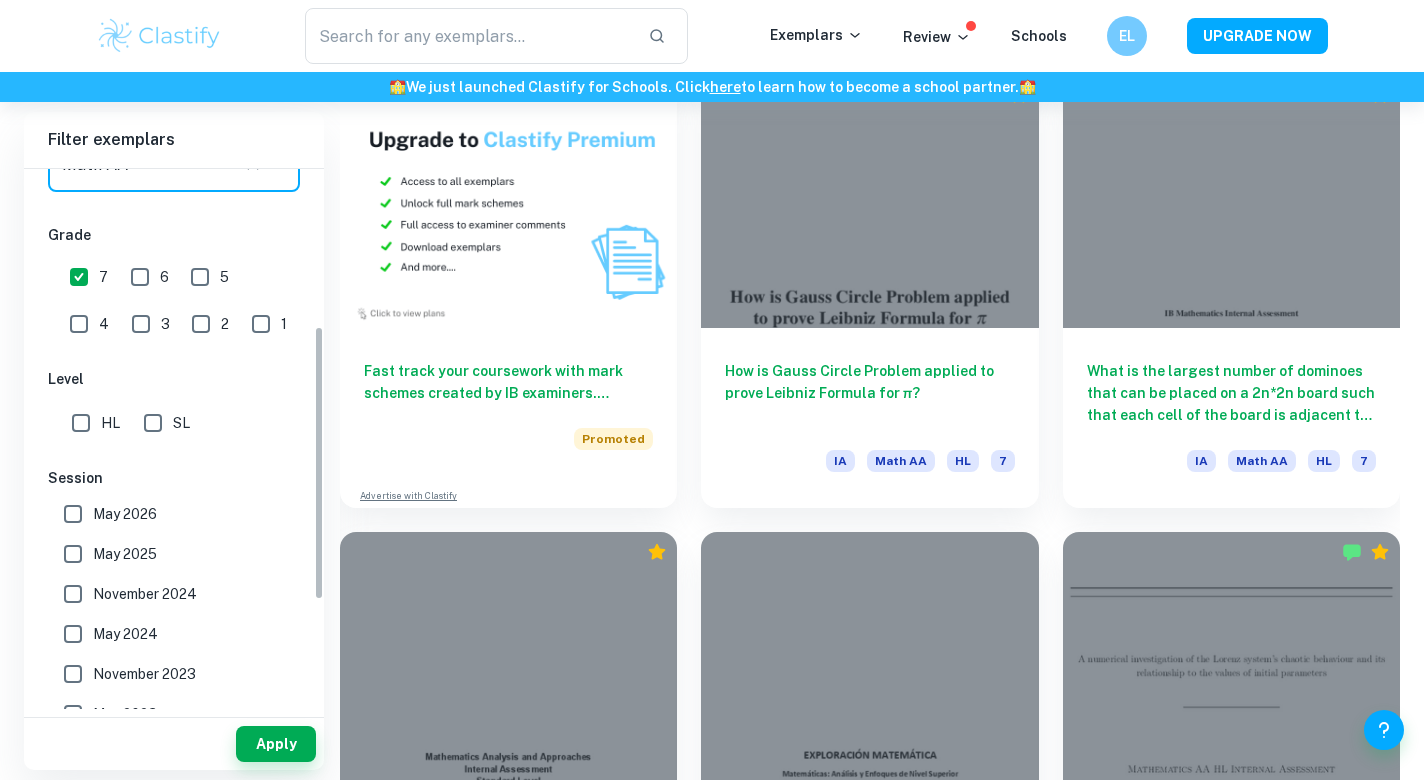 scroll, scrollTop: 309, scrollLeft: 0, axis: vertical 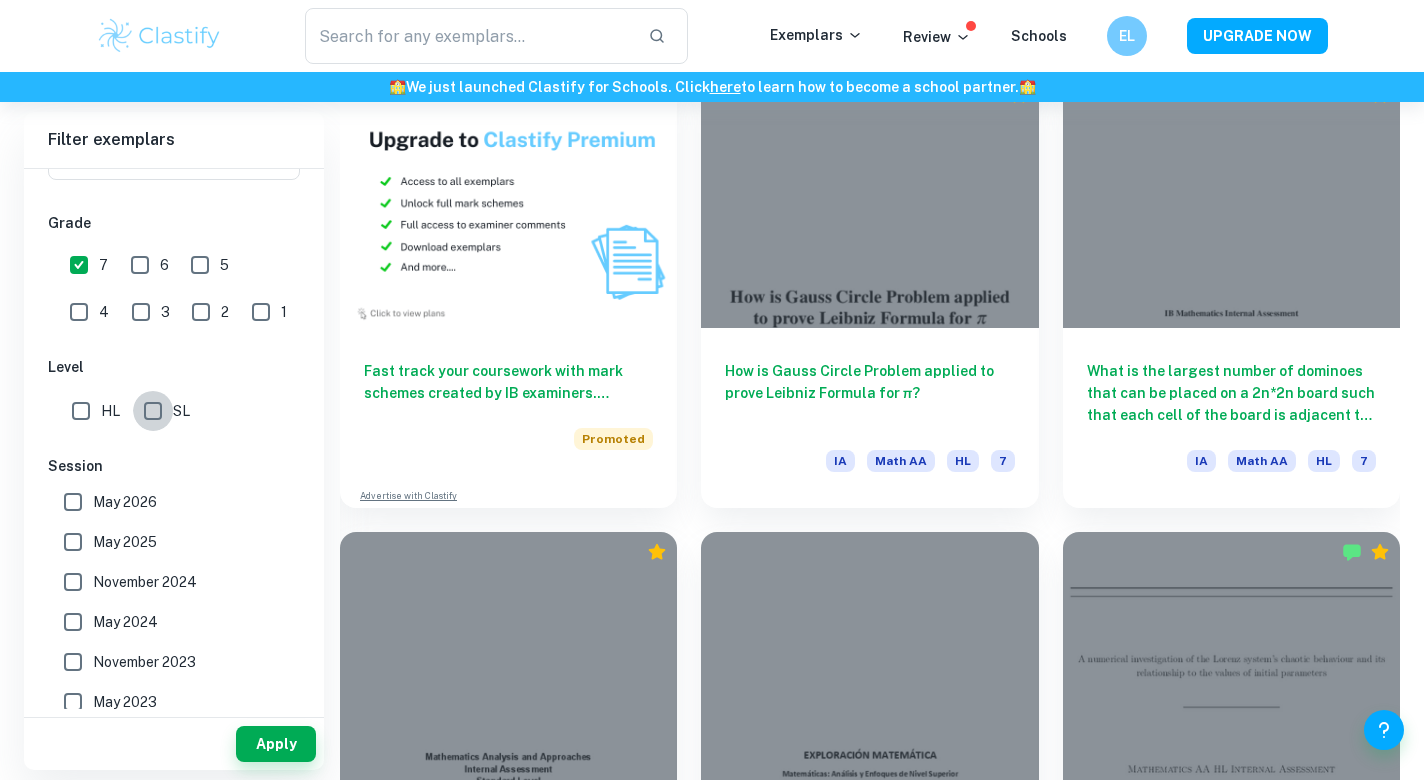 click on "SL" at bounding box center [153, 411] 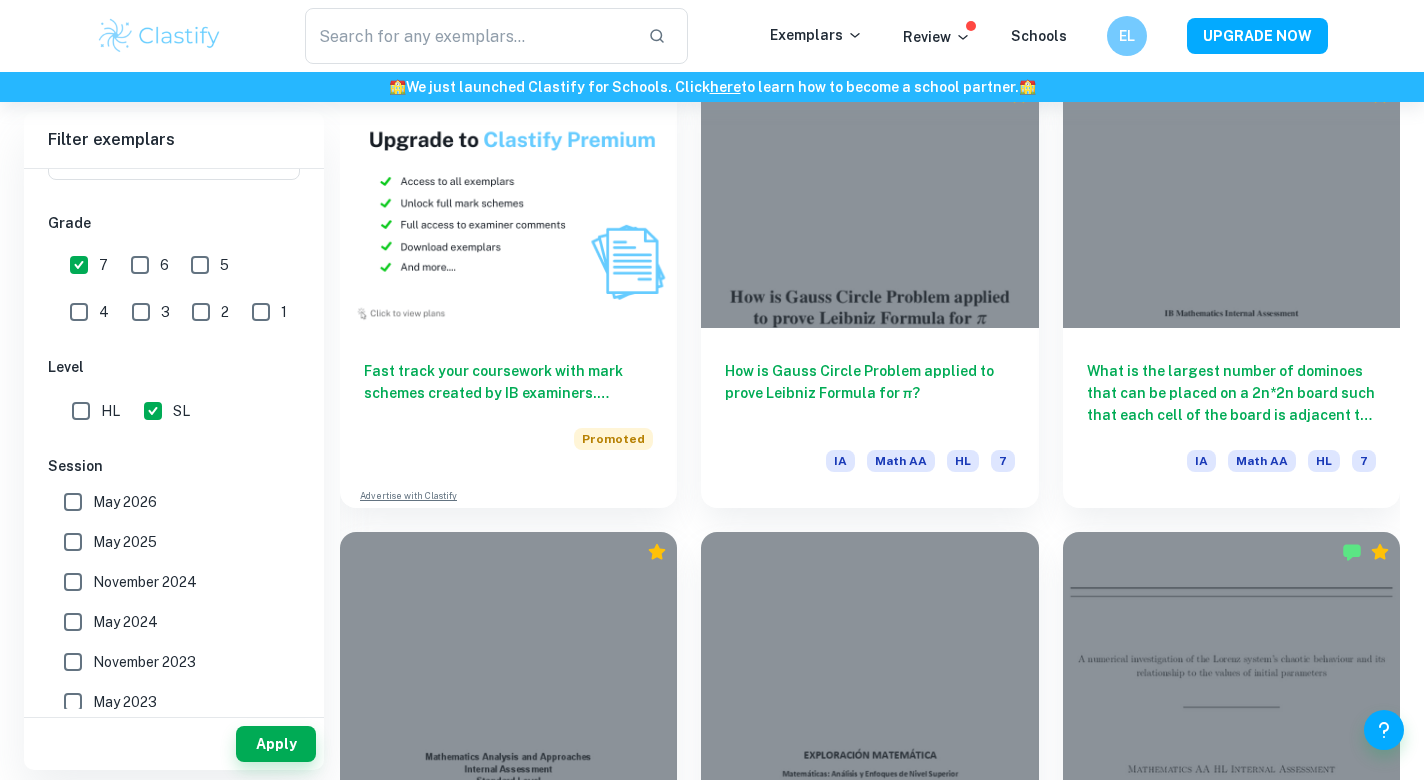 click on "Apply" at bounding box center (174, 739) 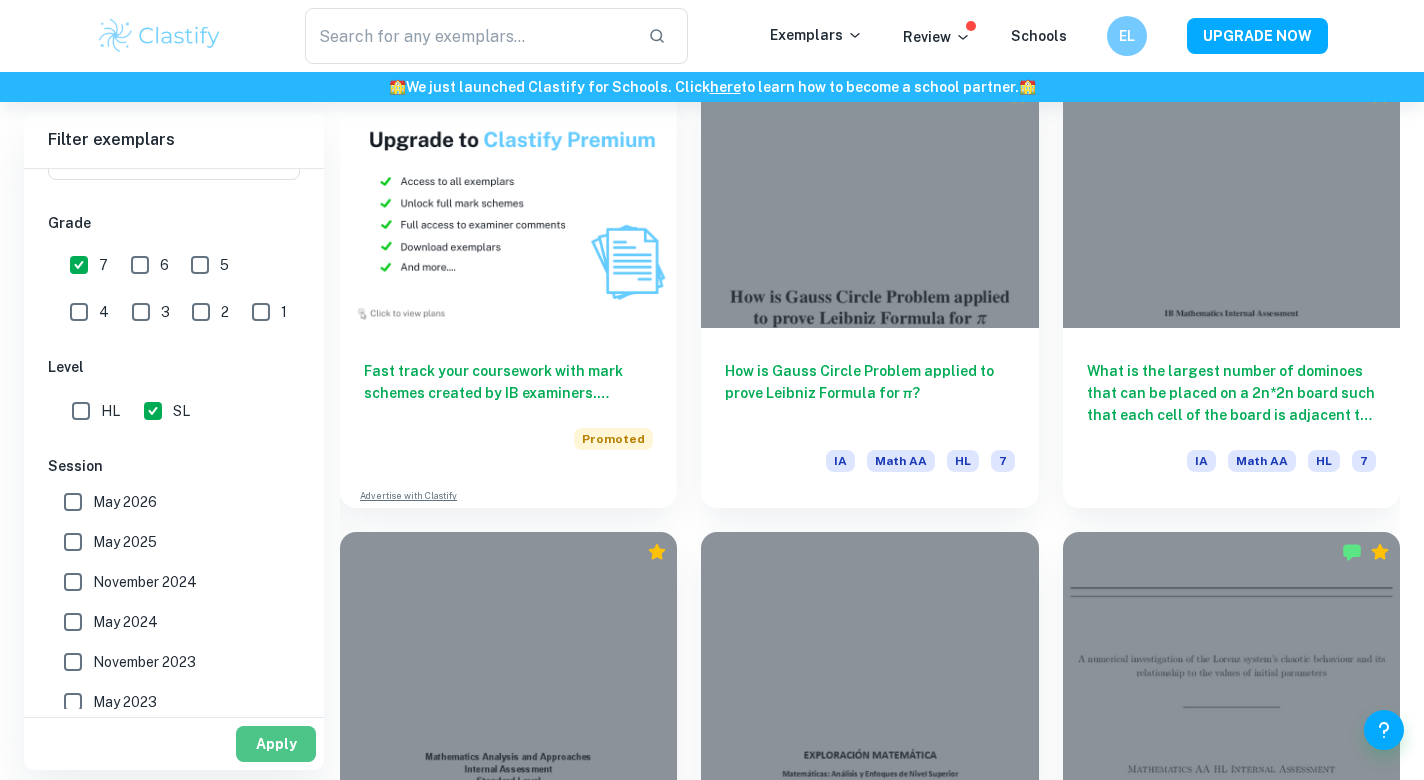 click on "Apply" at bounding box center [276, 744] 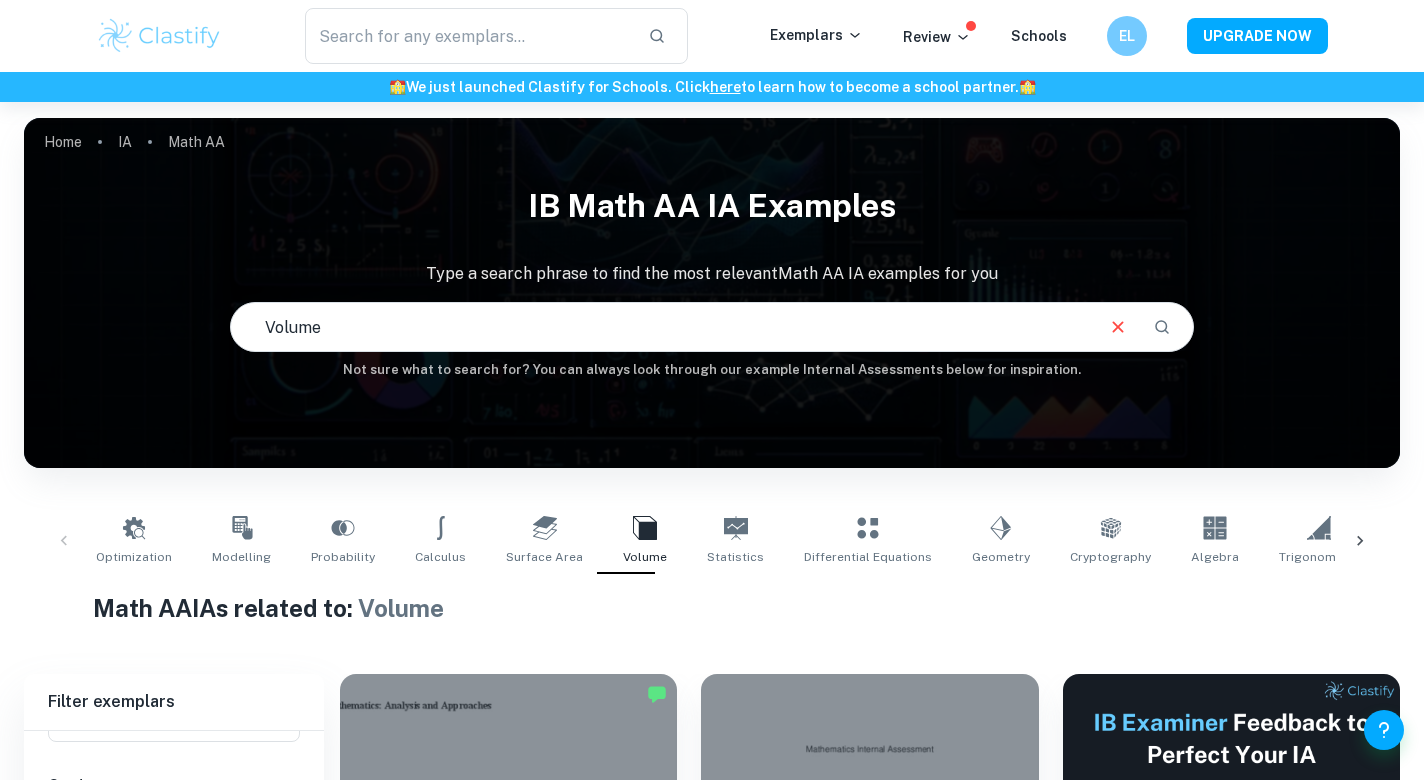 scroll, scrollTop: 1, scrollLeft: 0, axis: vertical 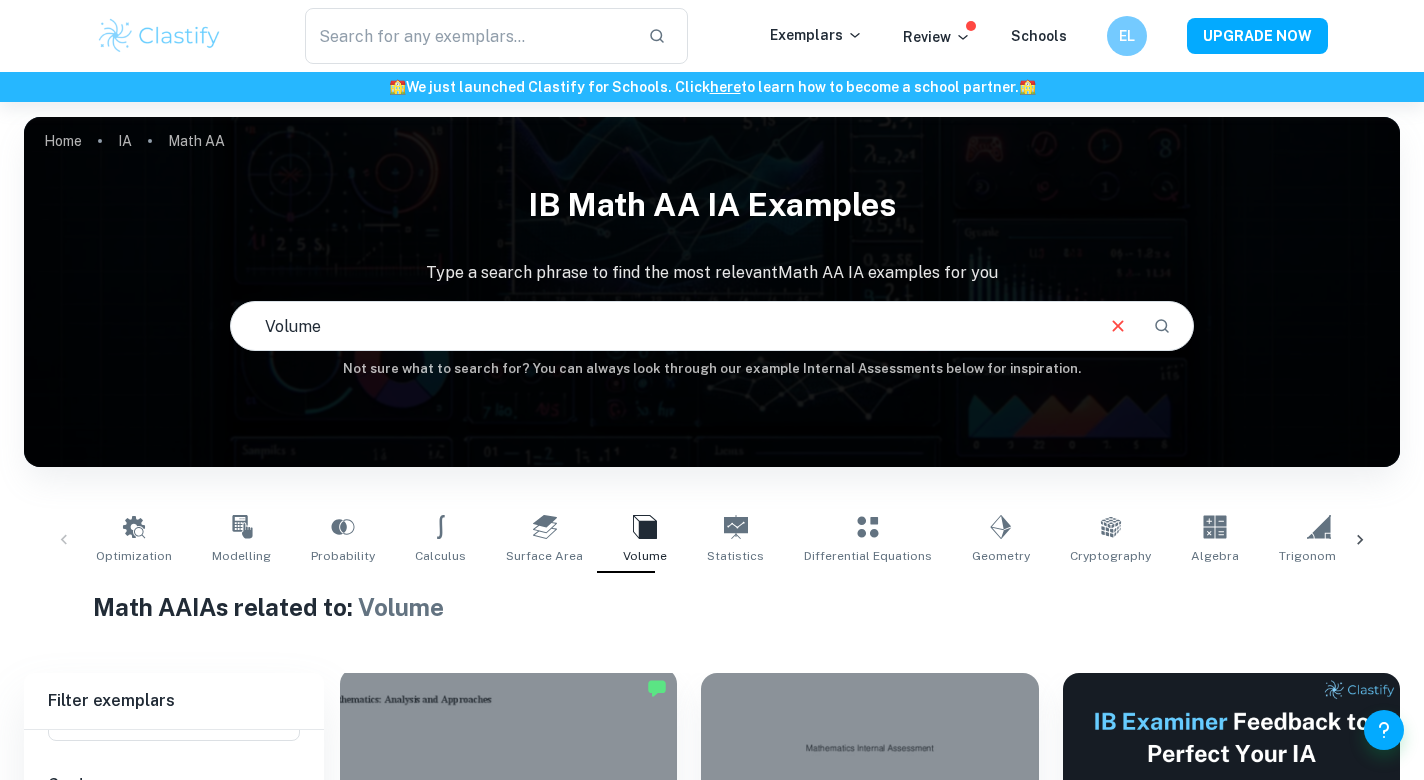 click at bounding box center [508, 794] 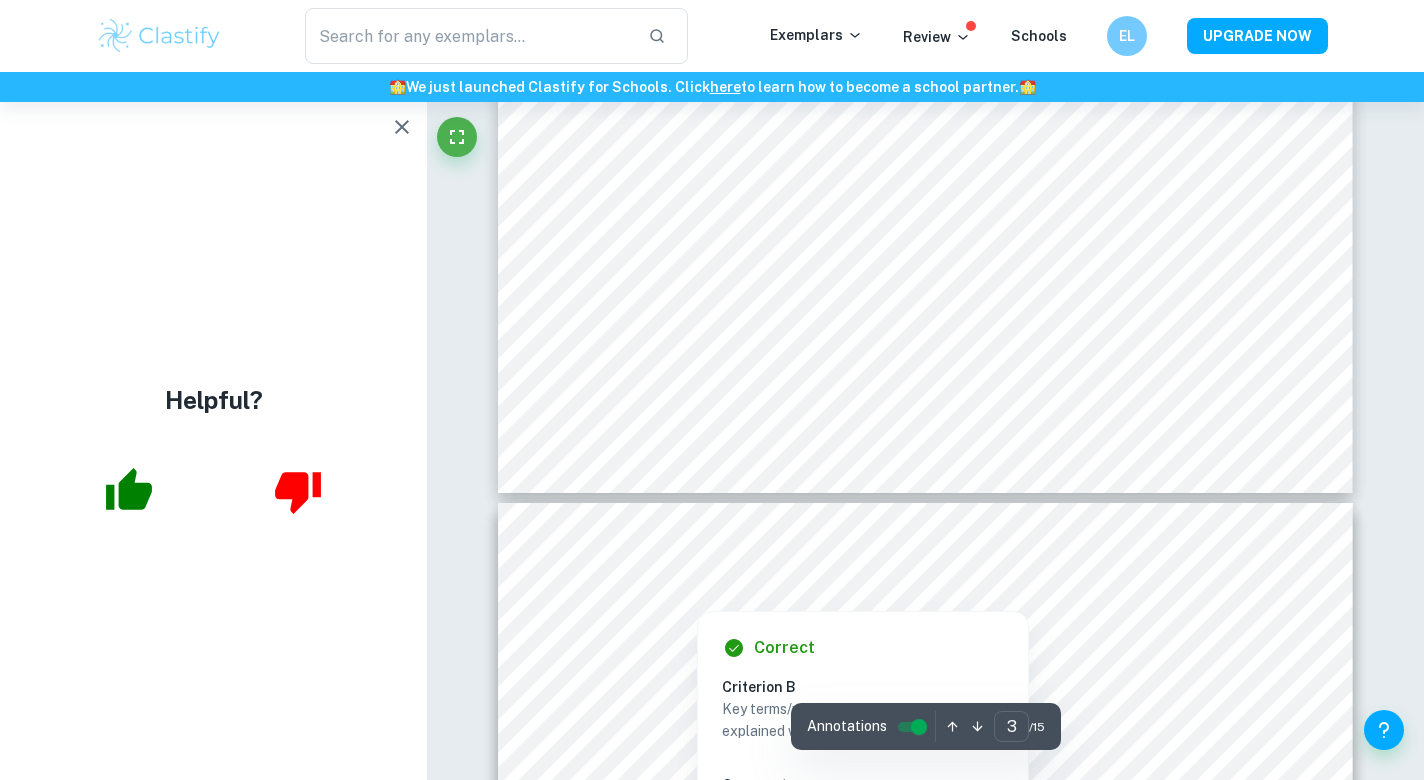 scroll, scrollTop: 3560, scrollLeft: 0, axis: vertical 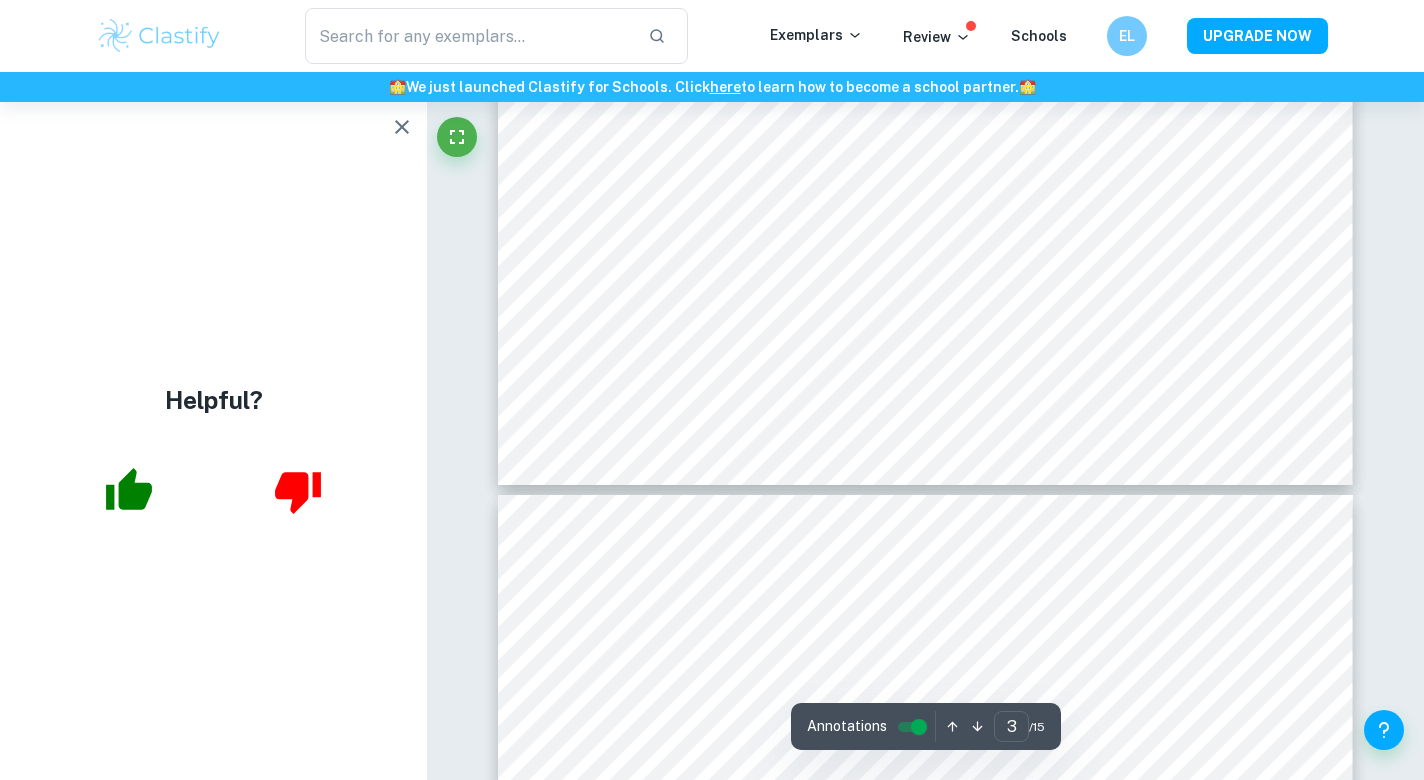 click 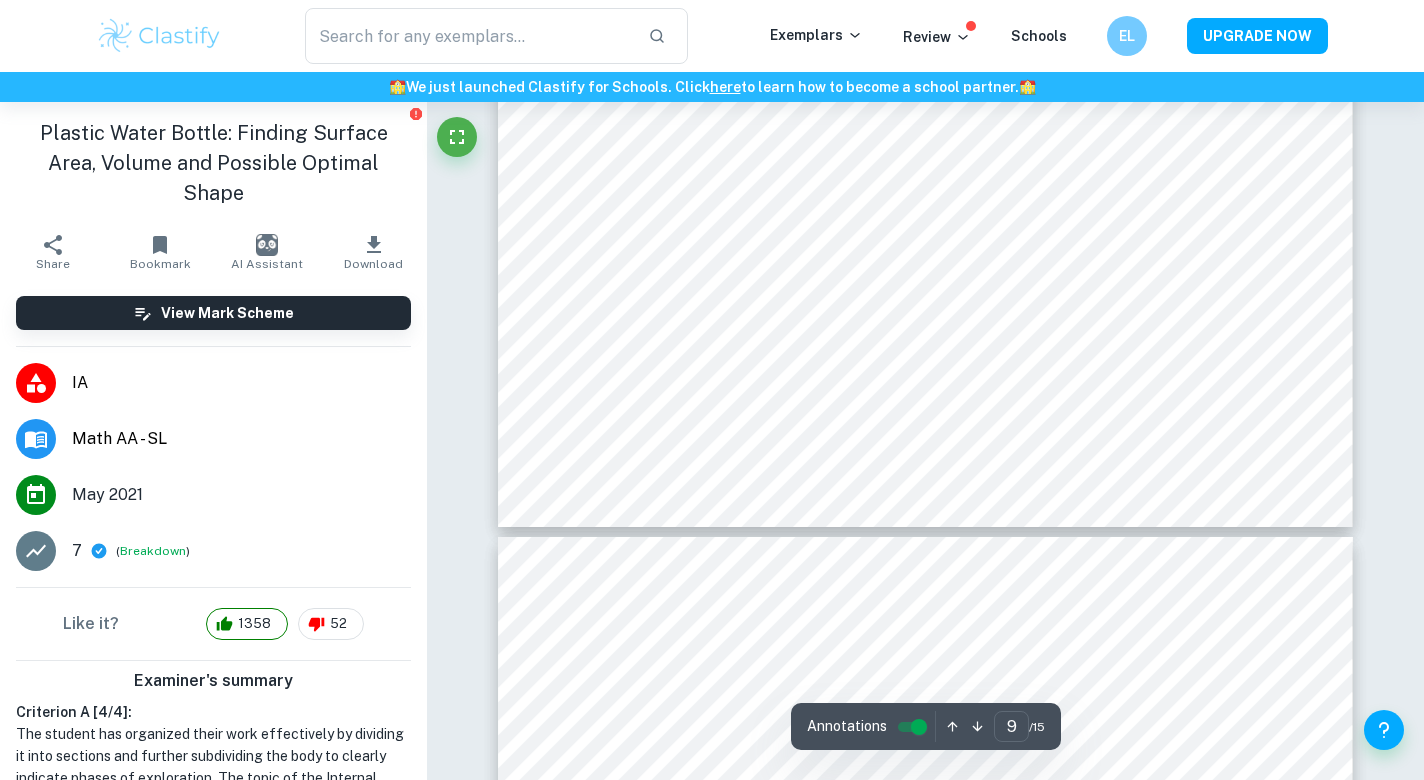 scroll, scrollTop: 10967, scrollLeft: 0, axis: vertical 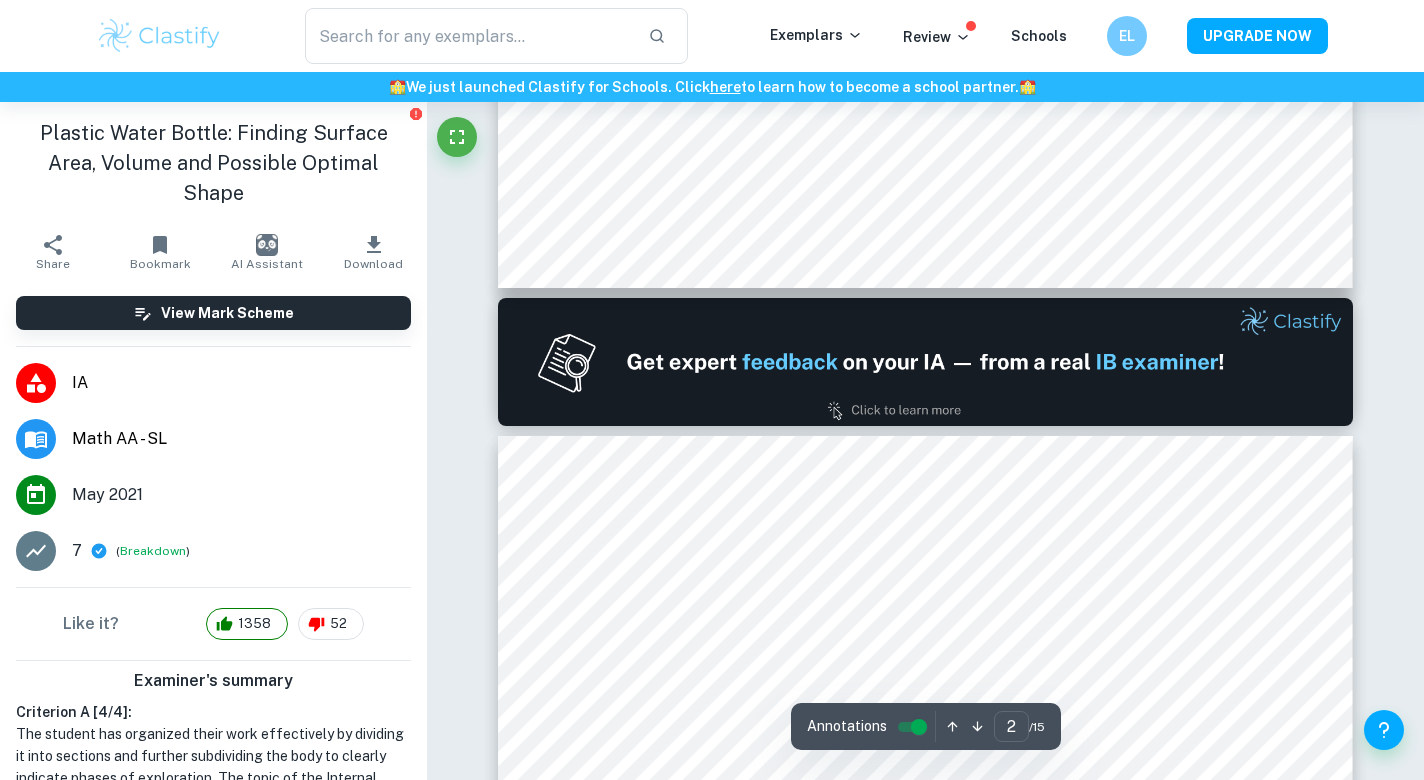 type on "1" 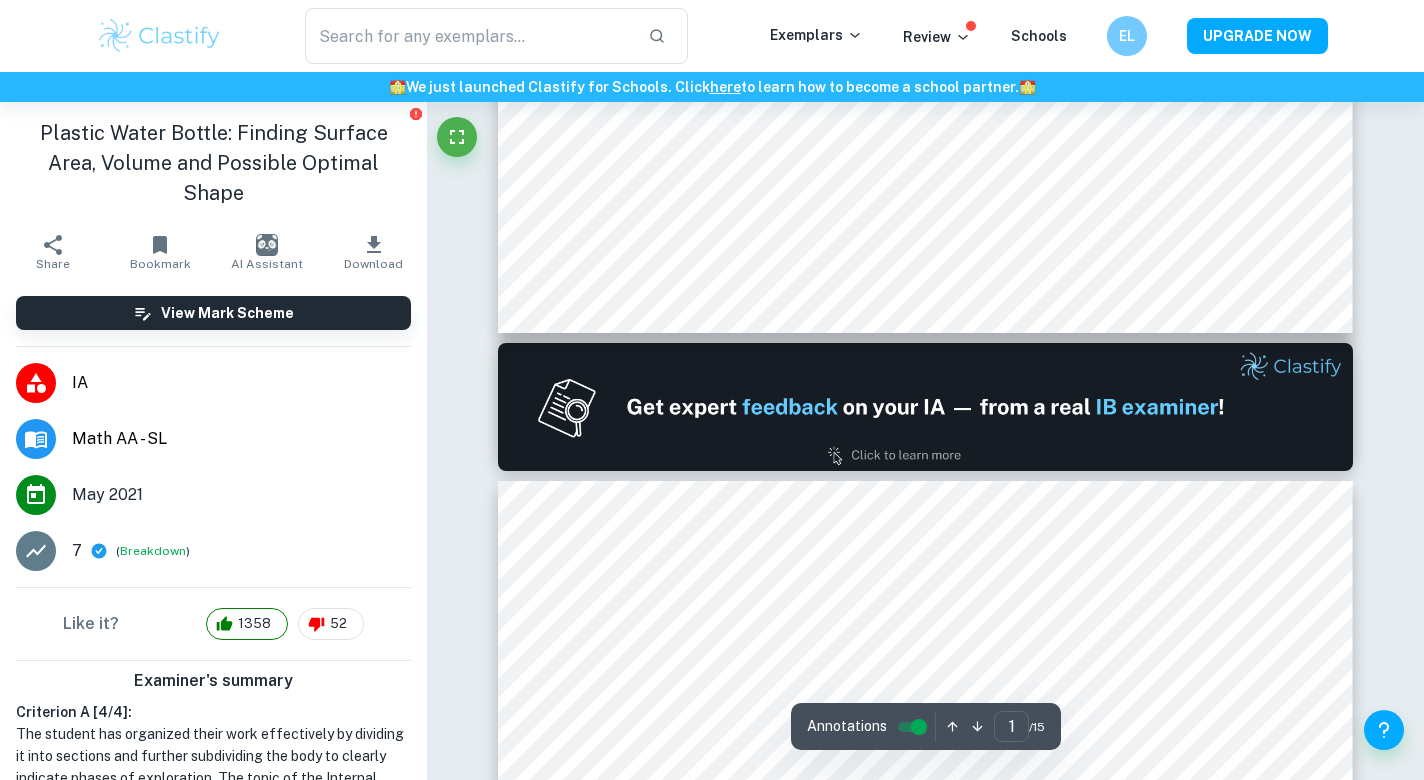 scroll, scrollTop: 1070, scrollLeft: 0, axis: vertical 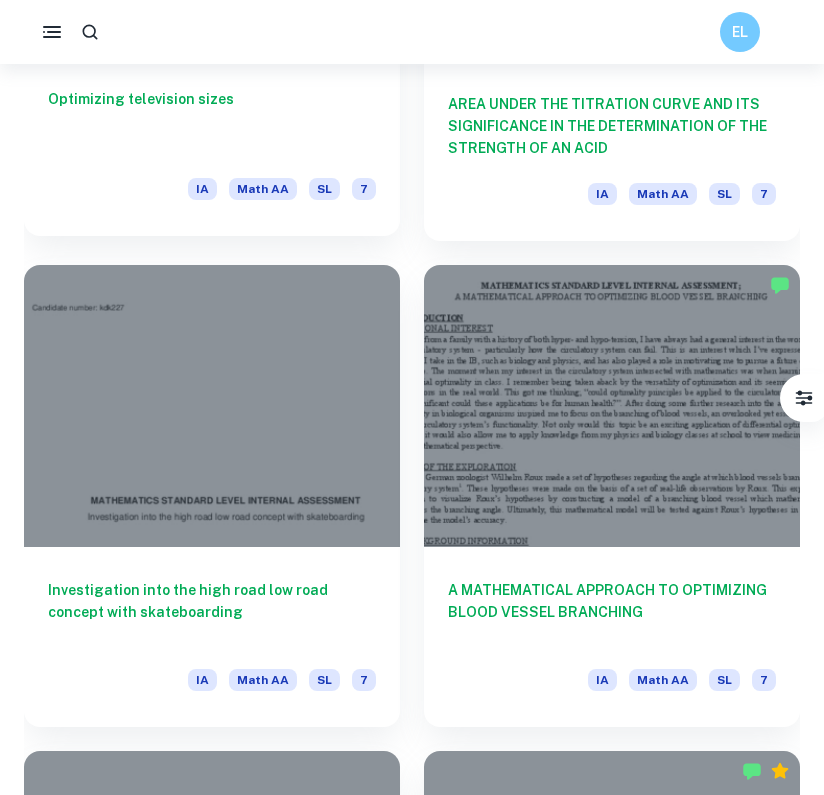 click on "Optimizing television sizes" at bounding box center [212, 121] 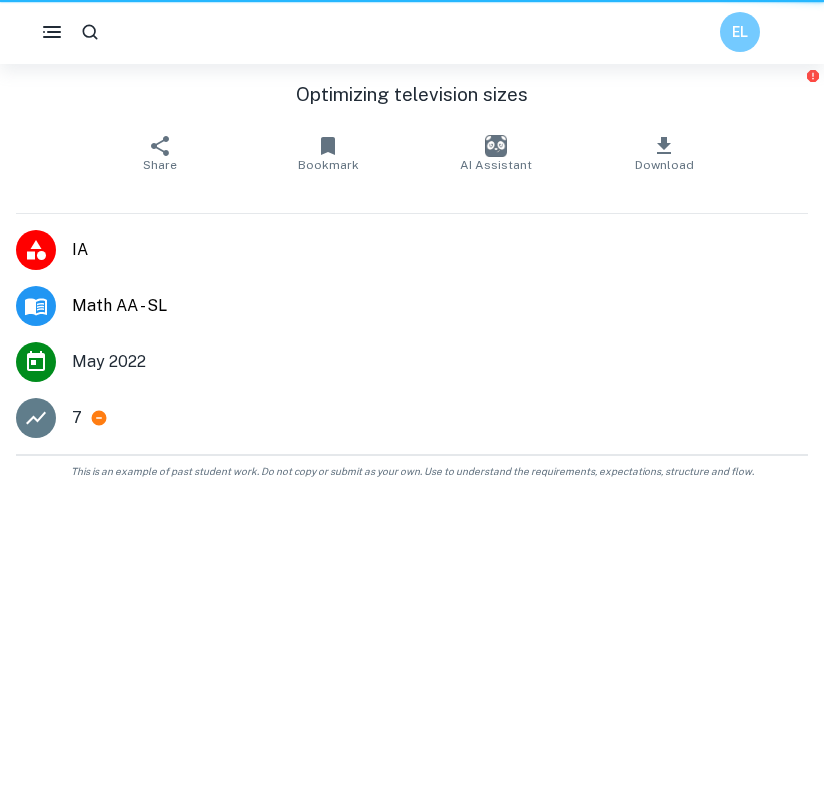 scroll, scrollTop: 0, scrollLeft: 0, axis: both 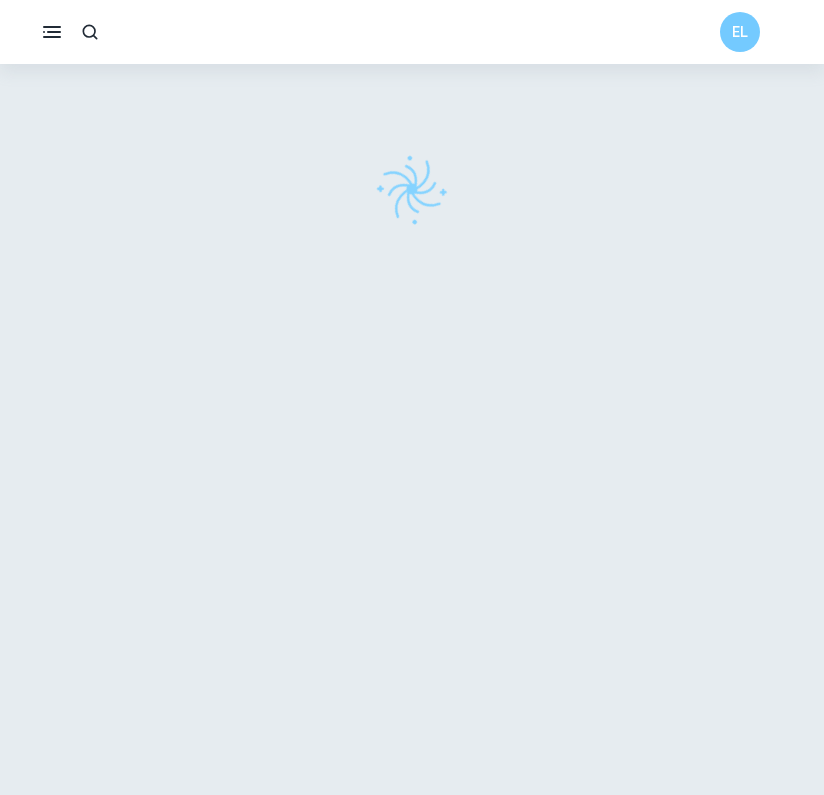 click at bounding box center (412, 189) 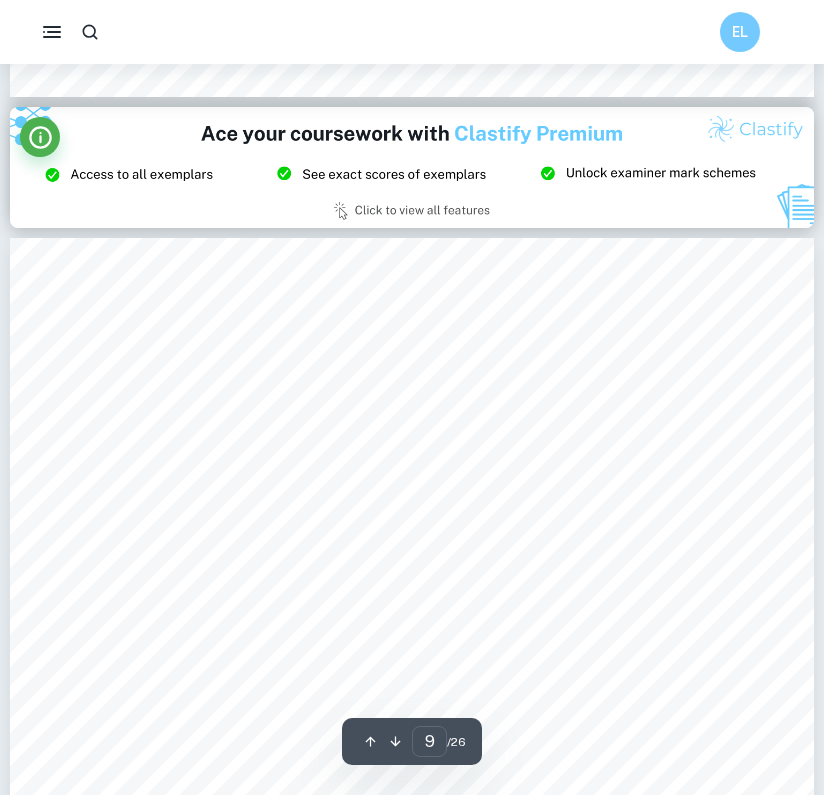 scroll, scrollTop: 9709, scrollLeft: 0, axis: vertical 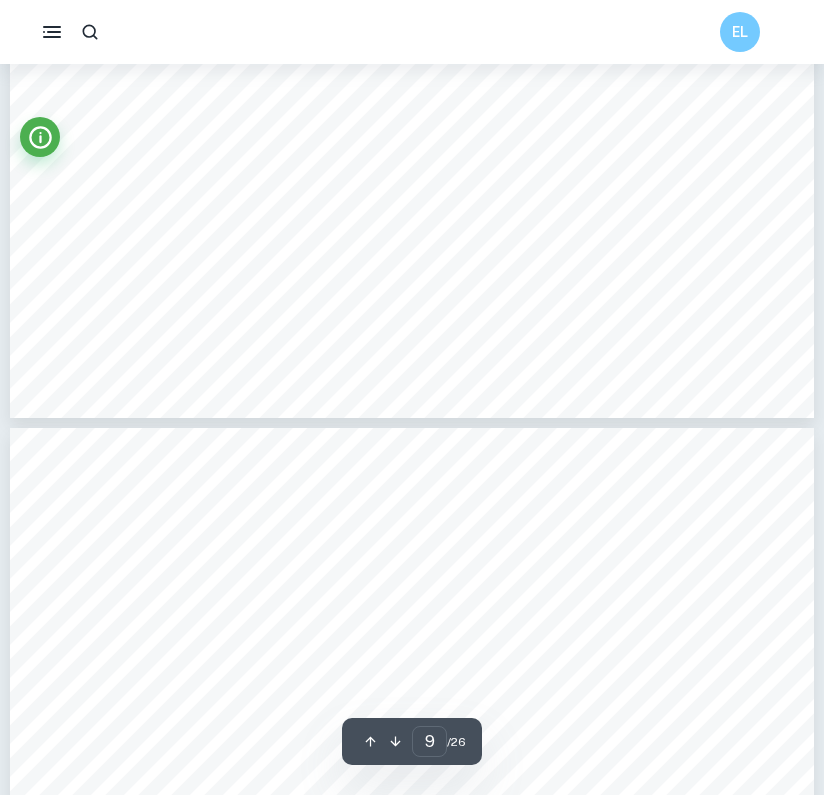type on "10" 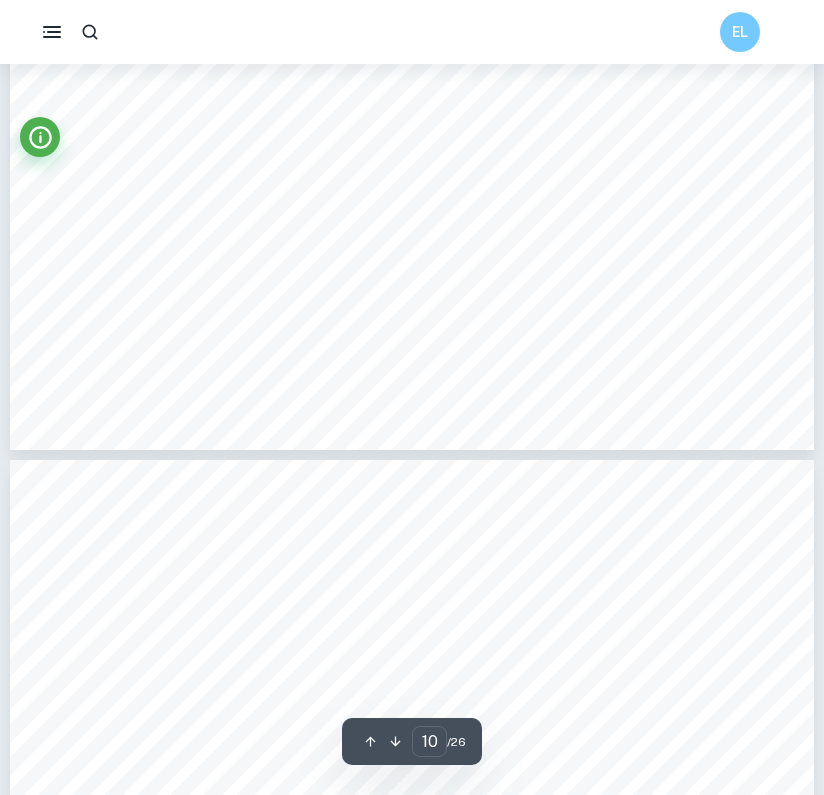 scroll, scrollTop: 11486, scrollLeft: 0, axis: vertical 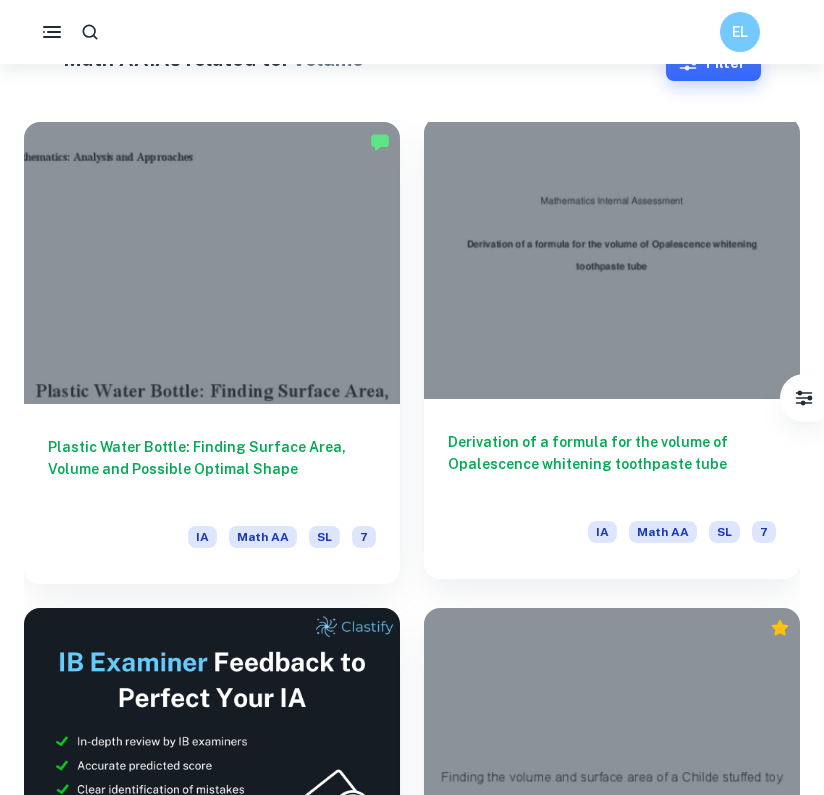 click on "Derivation of a formula for the volume of Opalescence whitening toothpaste tube IA Math AA SL 7" at bounding box center [612, 489] 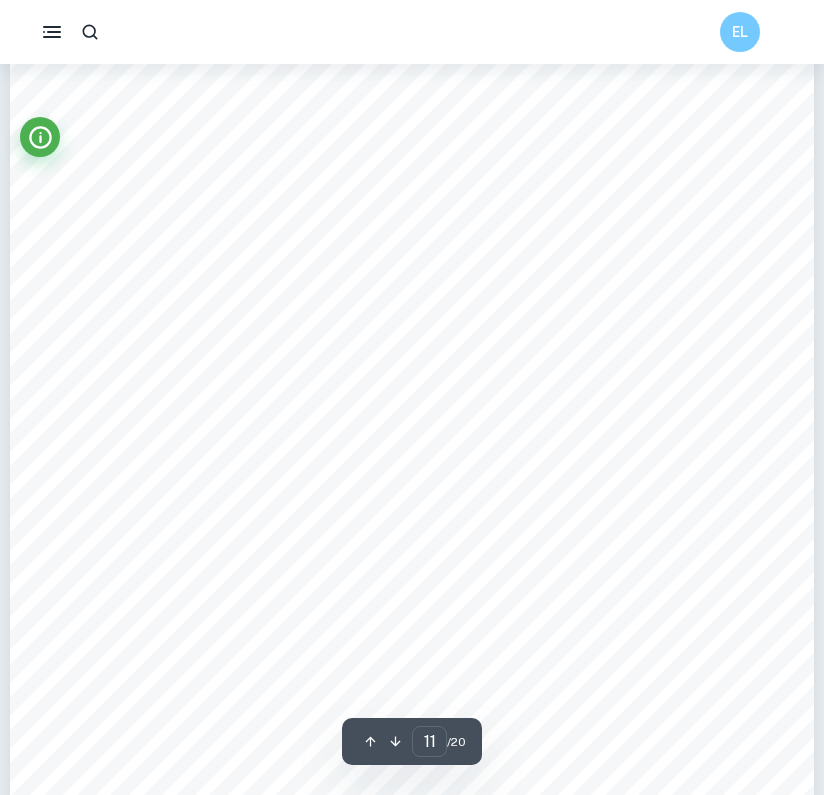 scroll, scrollTop: 11947, scrollLeft: 0, axis: vertical 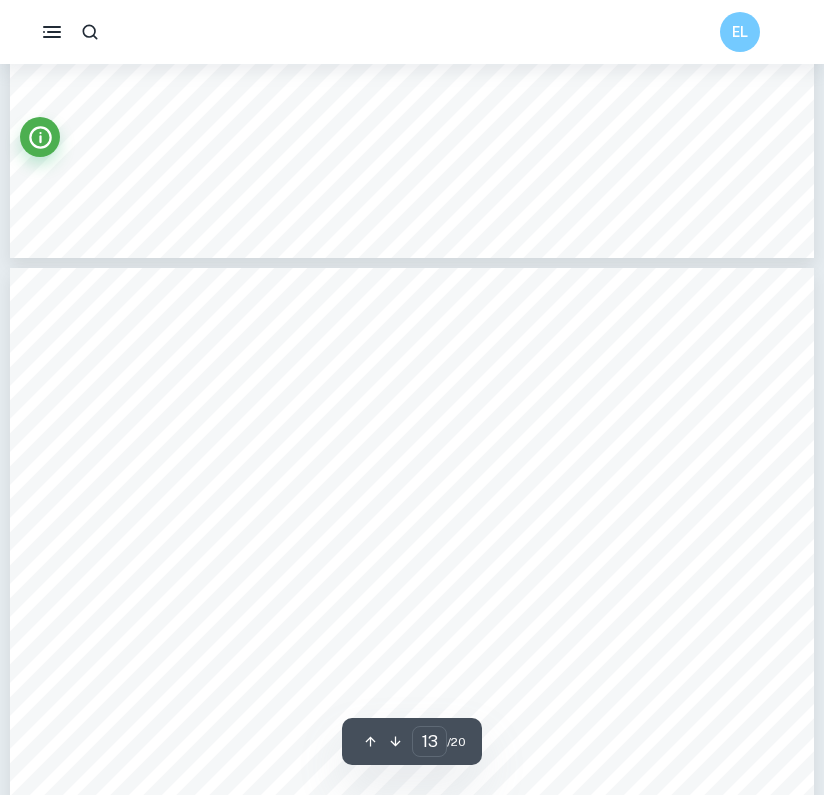 type on "14" 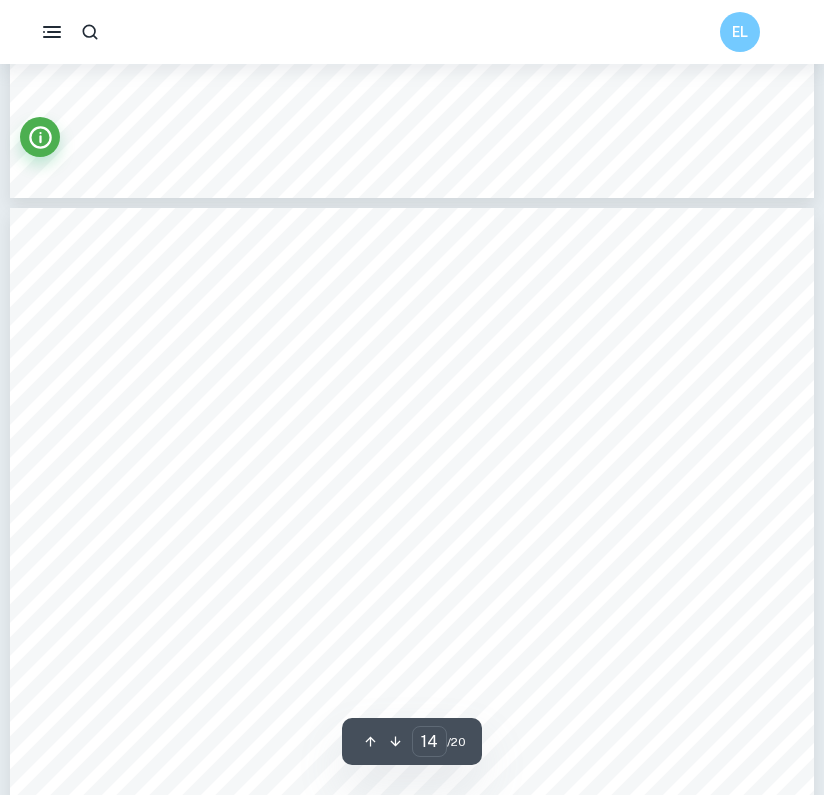 scroll, scrollTop: 15800, scrollLeft: 0, axis: vertical 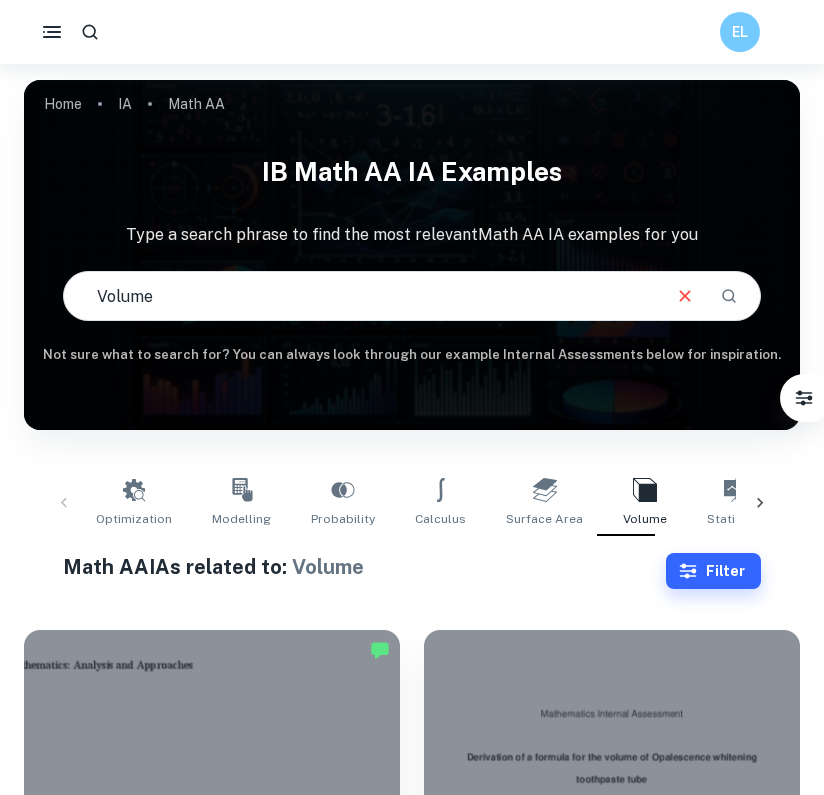 click on "Volume" at bounding box center [361, 296] 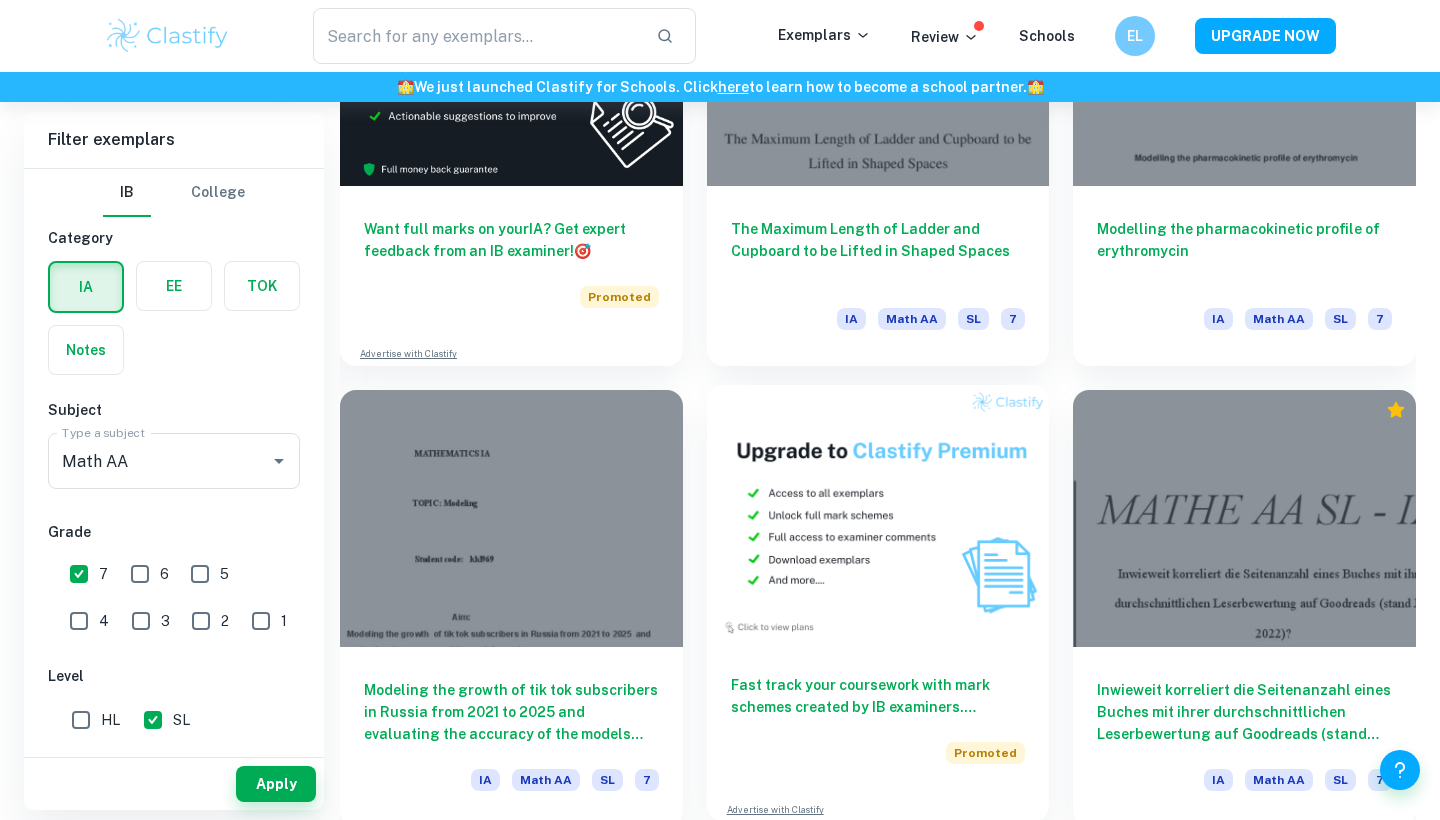 scroll, scrollTop: 4392, scrollLeft: 0, axis: vertical 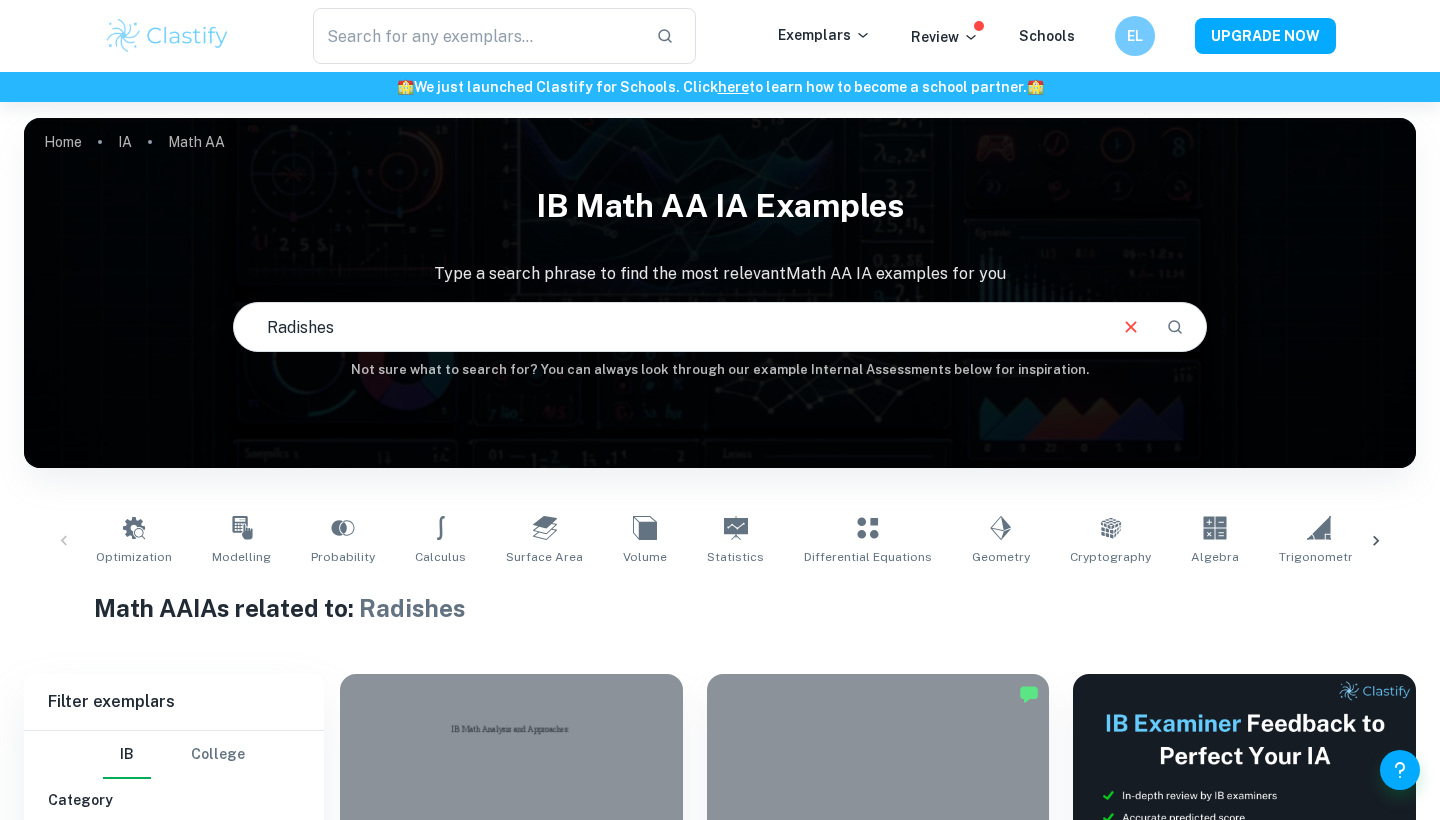 click on "Radishes" at bounding box center (669, 327) 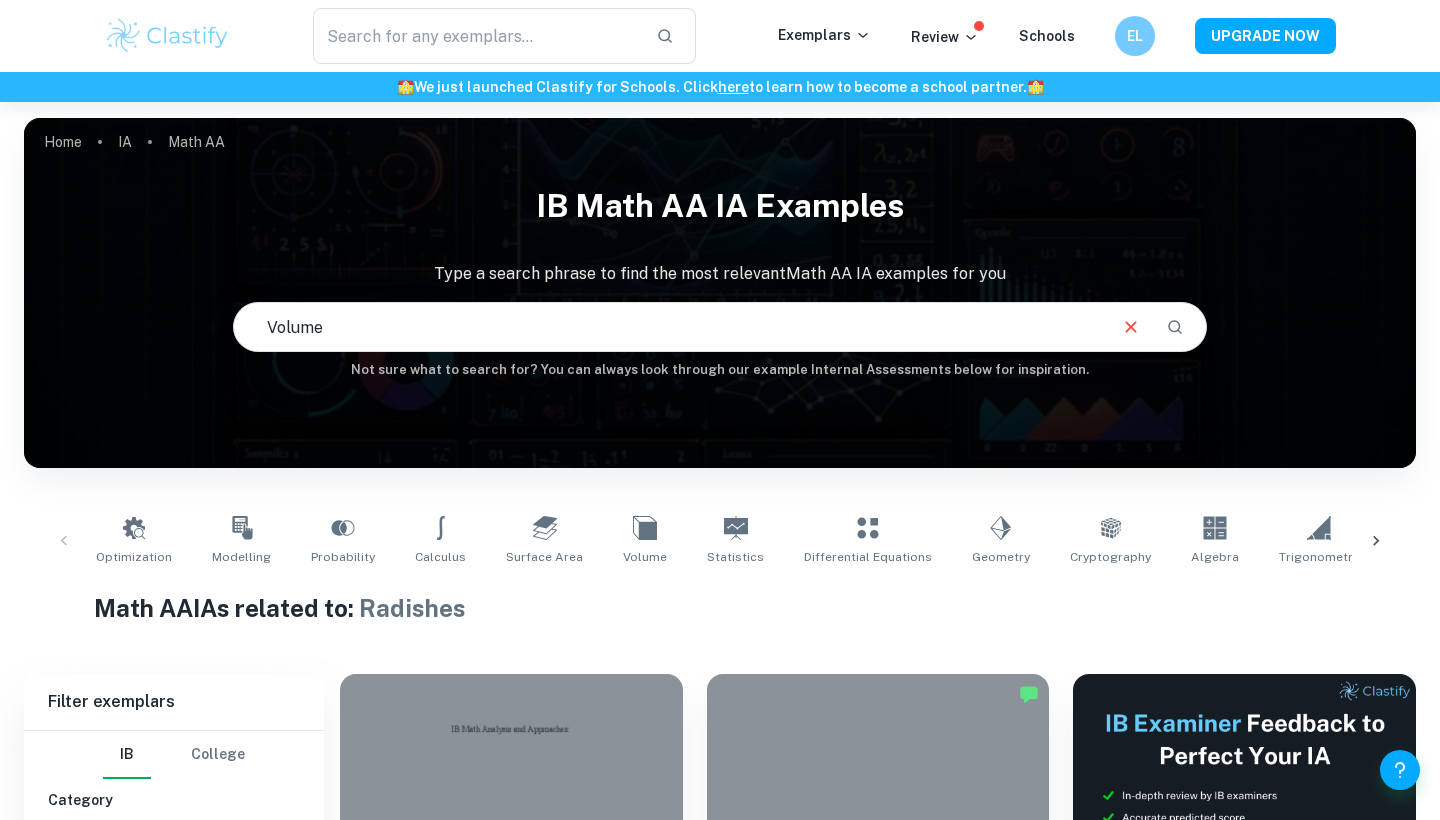 type on "Volume" 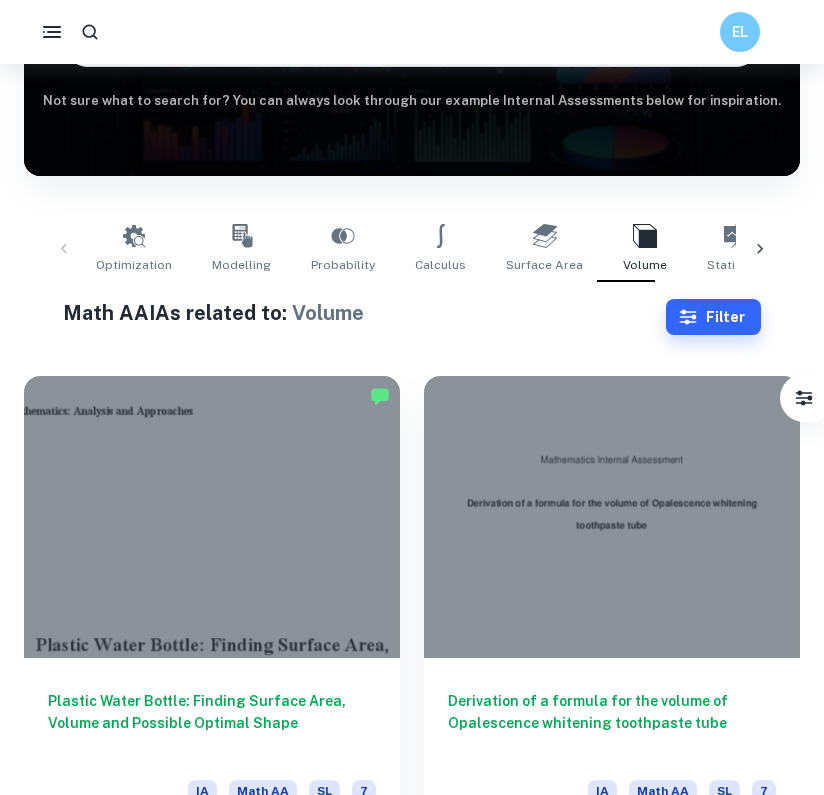 scroll, scrollTop: 381, scrollLeft: 0, axis: vertical 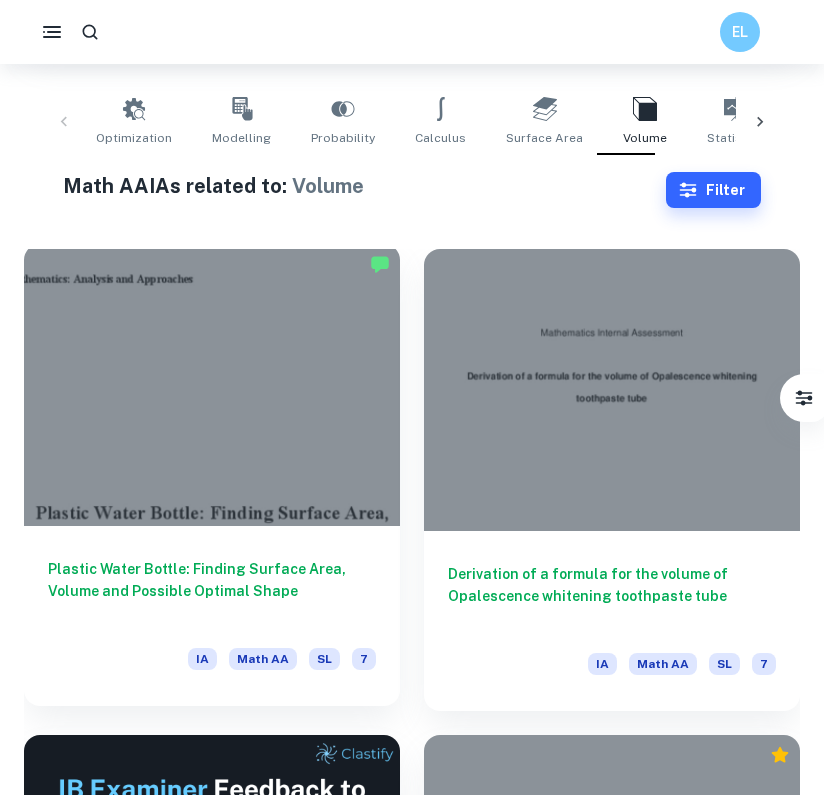 click at bounding box center (212, 385) 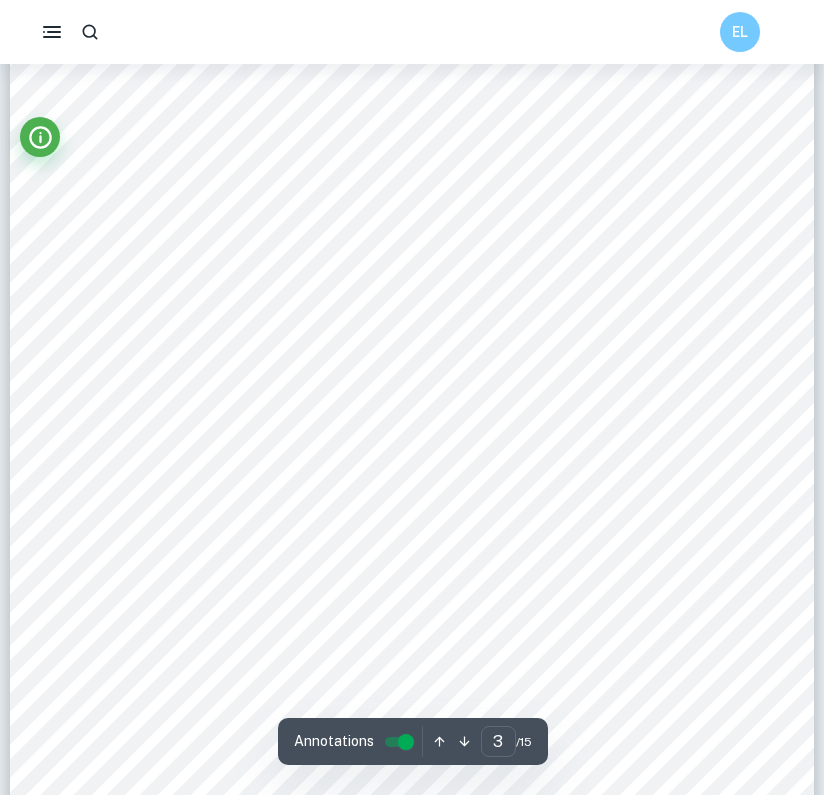 scroll, scrollTop: 2683, scrollLeft: 0, axis: vertical 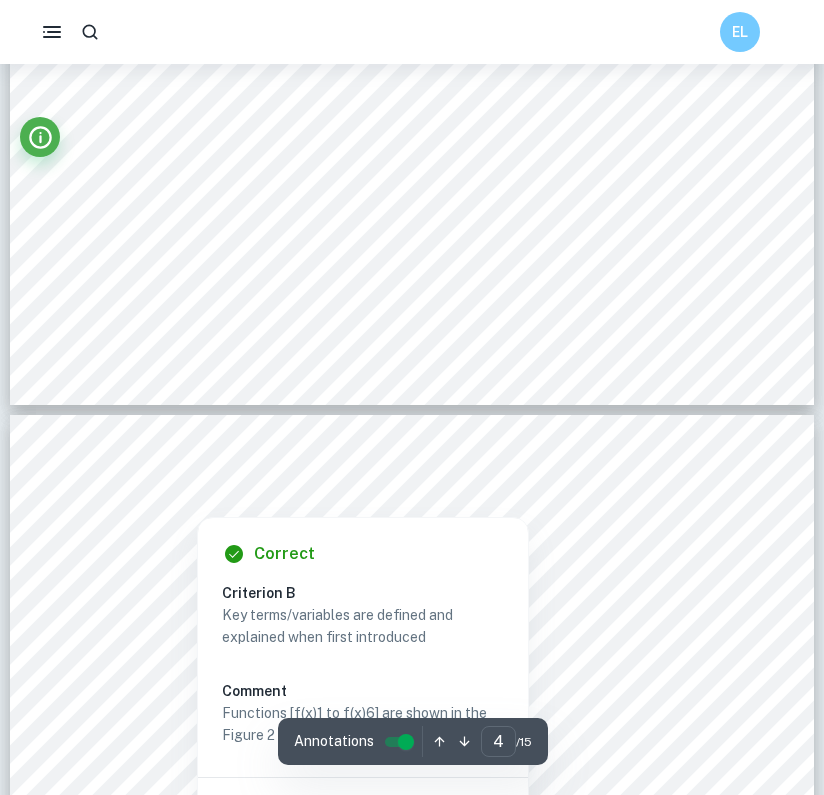 type on "3" 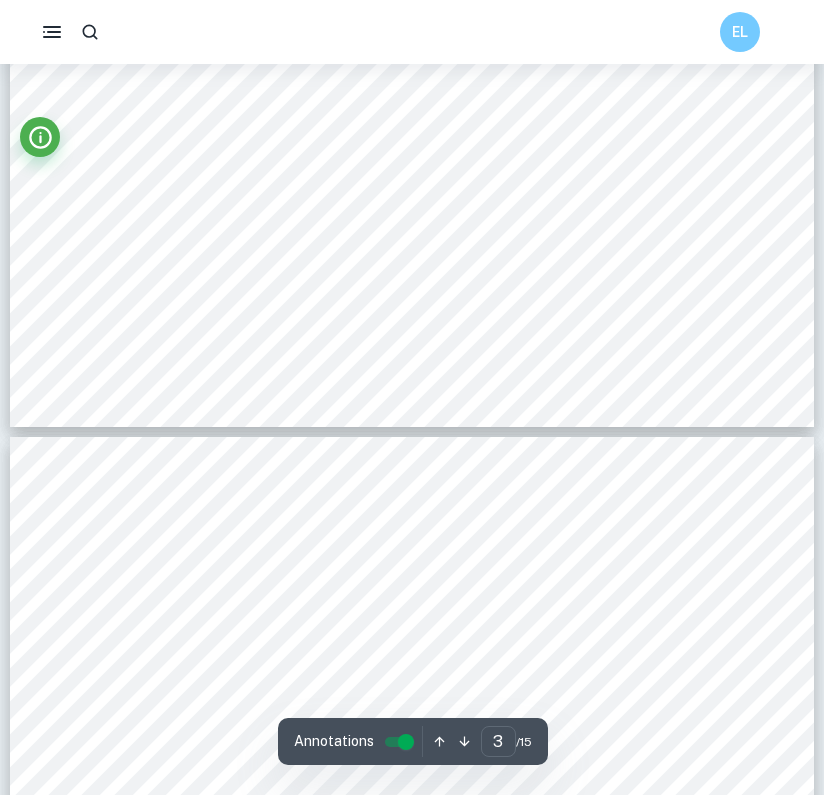 scroll, scrollTop: 3362, scrollLeft: 0, axis: vertical 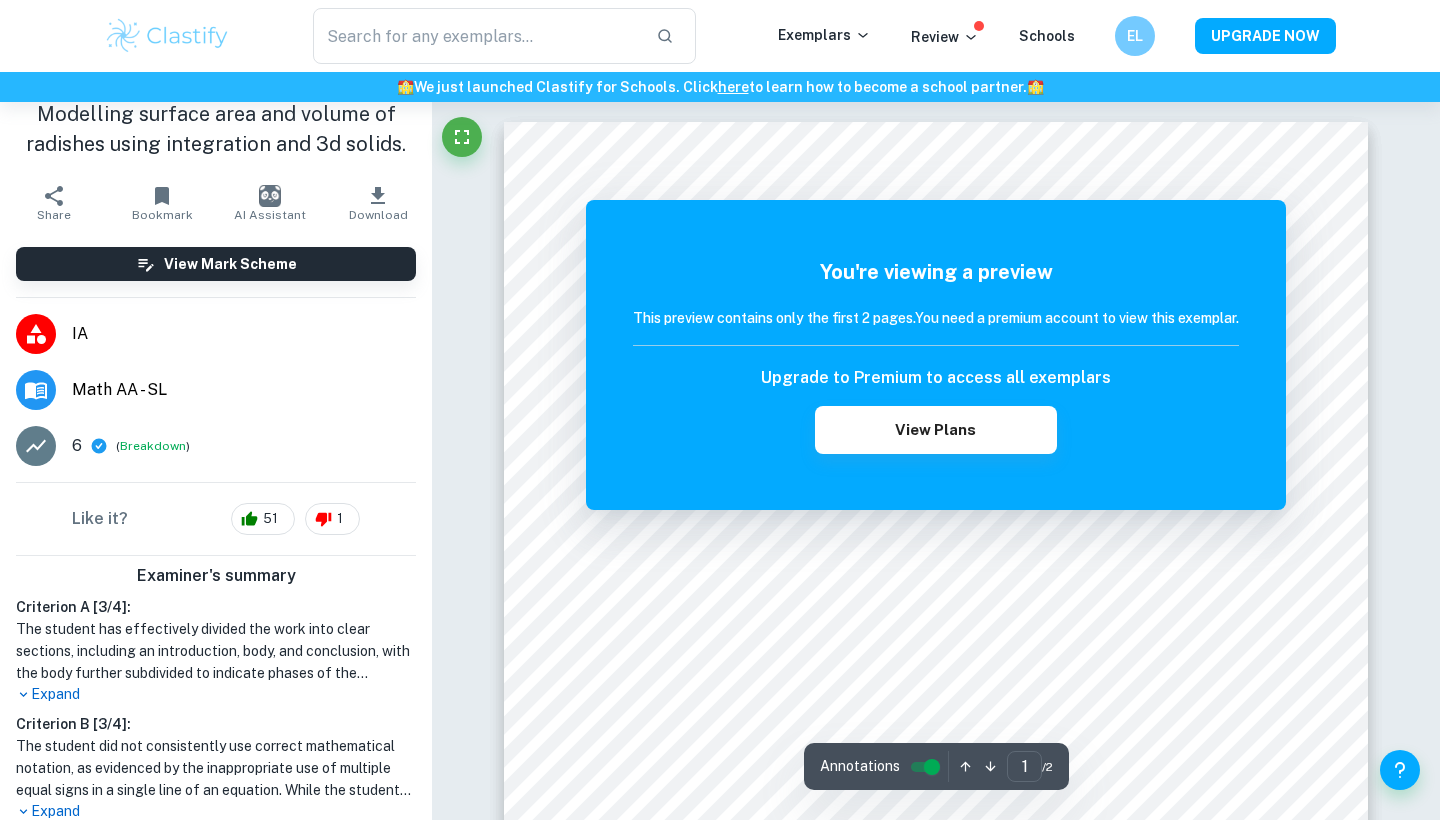click on "51" at bounding box center [270, 519] 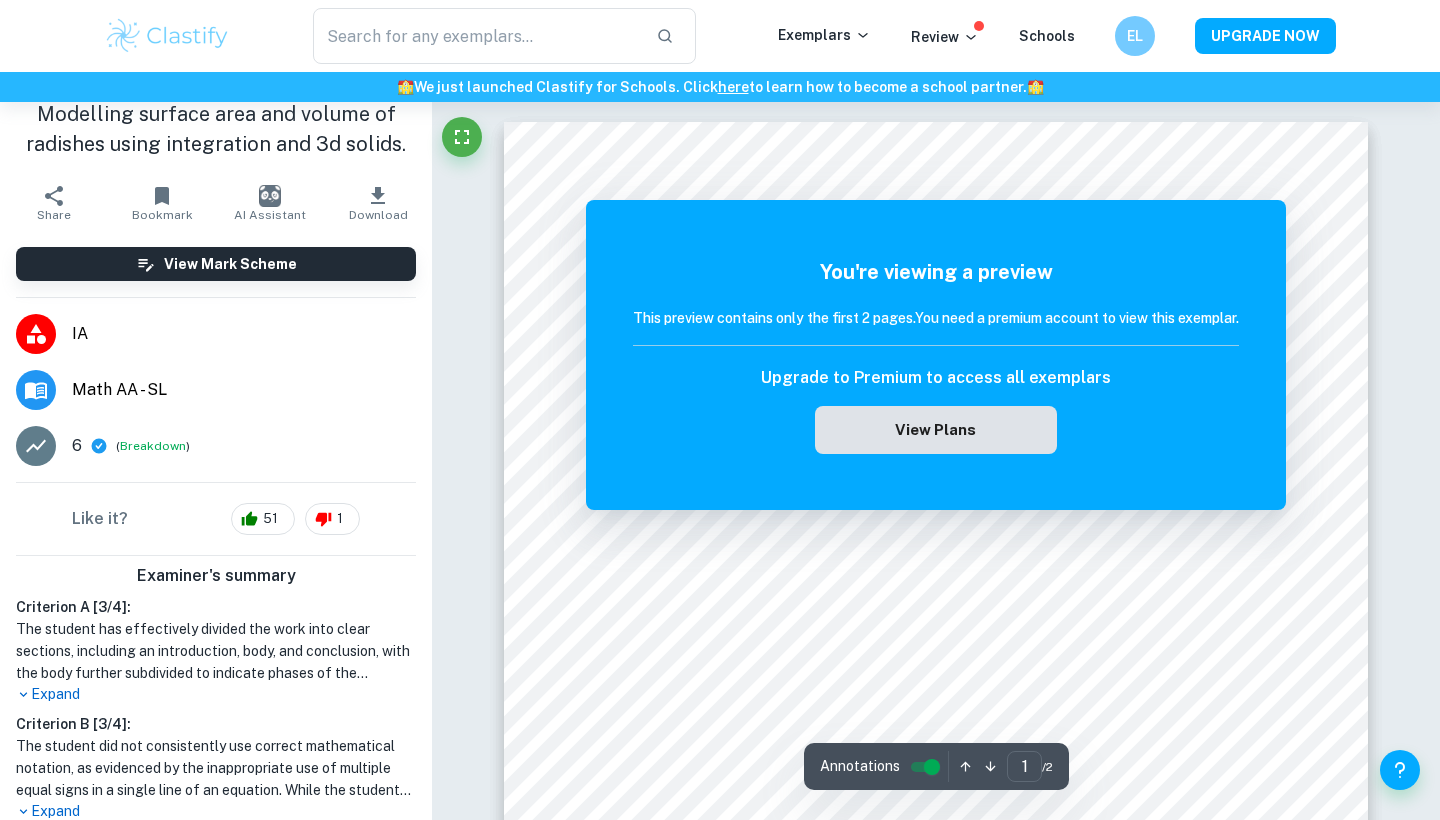 click on "View Plans" at bounding box center [936, 430] 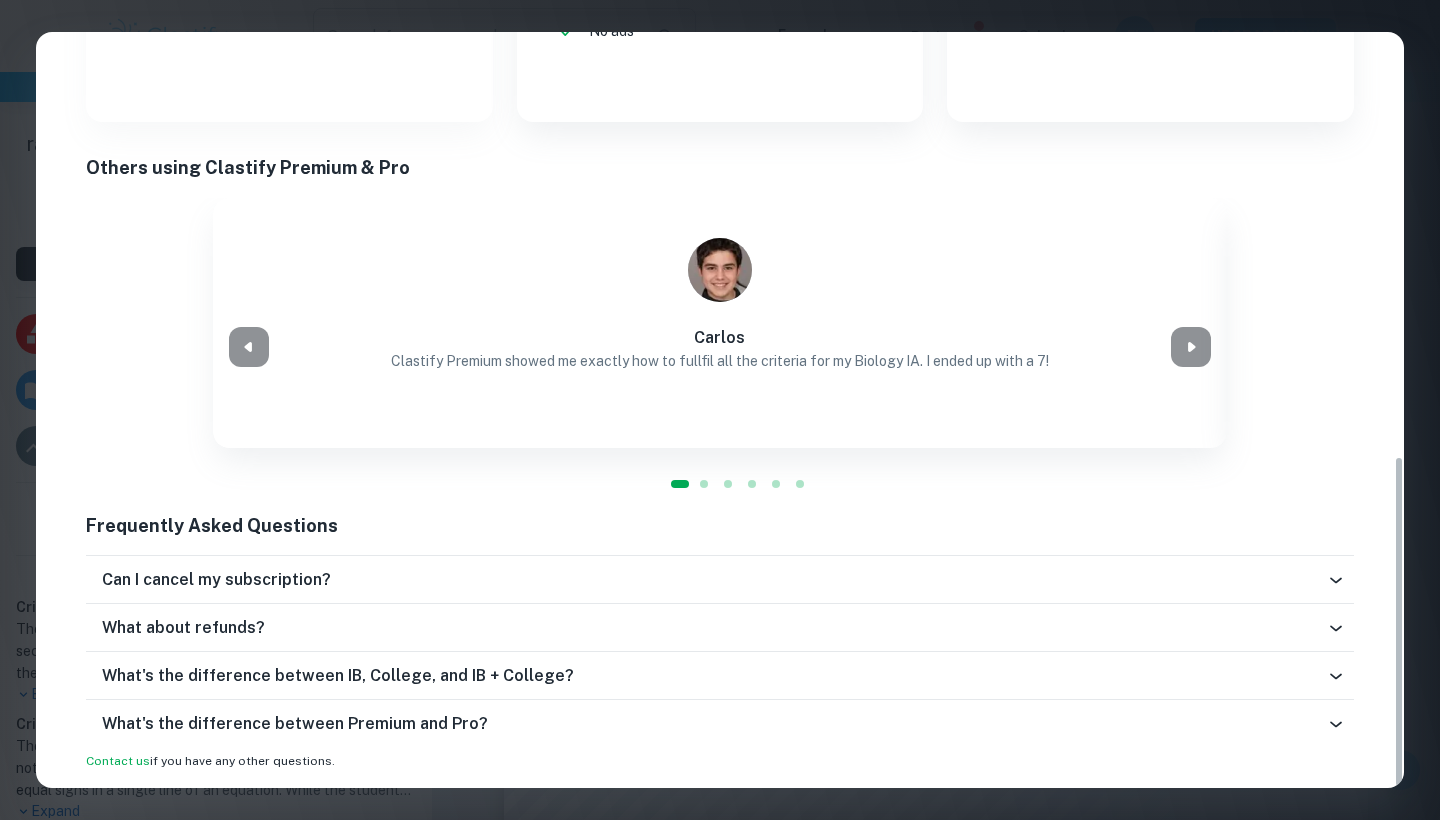 scroll, scrollTop: 961, scrollLeft: 0, axis: vertical 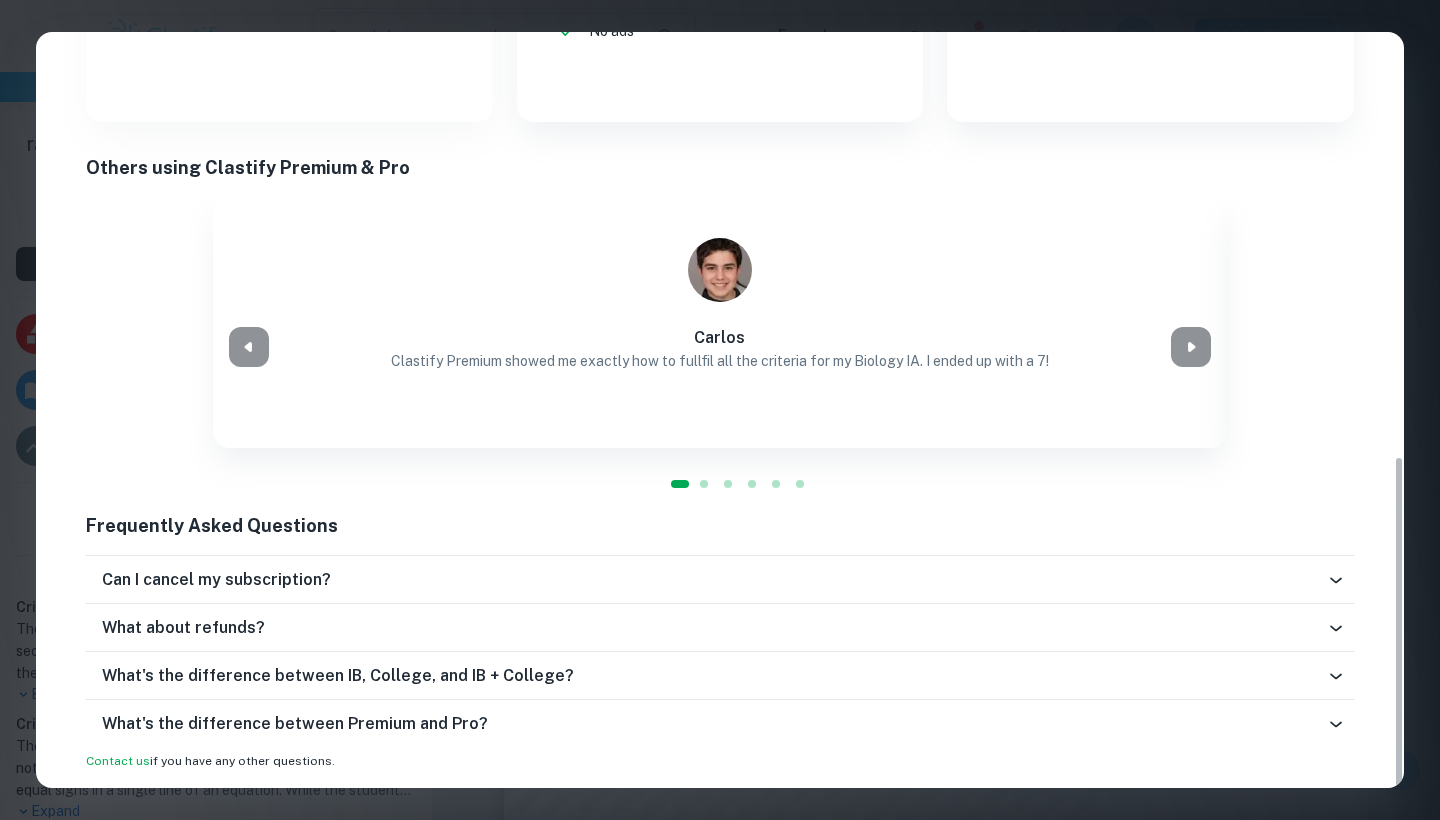 click on "Easily Ace Your IB Coursework & Crush College Essays with  Clastify Premium The quality of your education determines the success of your future. For a fraction of the cost of a tutor or prep course, you gain access to the same strategies and insights that have helped countless students ace their IB coursework and college applications. It's a small investment, with a potentially life-changing return. Moderated by ex-admission officers and official IB examiners with 10+ years of experience IB COLLEGE IB + COLLEGE Monthly Semi-Annual Annual Save  40% Free $ 0 /mo Our basic plan with limited features Current Plan Limited access to exemplars New! No access to examiner marking New! Only overall scores visible New! Downloading not allowed New! Ads New! Premium $ 7.99 /mo unlocks all premium features for  IB Upgrade Plan Unlimited access to all IB exemplars New! Unlock full IB mark schemes New! Full access to IB examiner comments New! See exact scores of IB exemplars New! Download 15 IB exemplars per month New! New!" at bounding box center [720, 410] 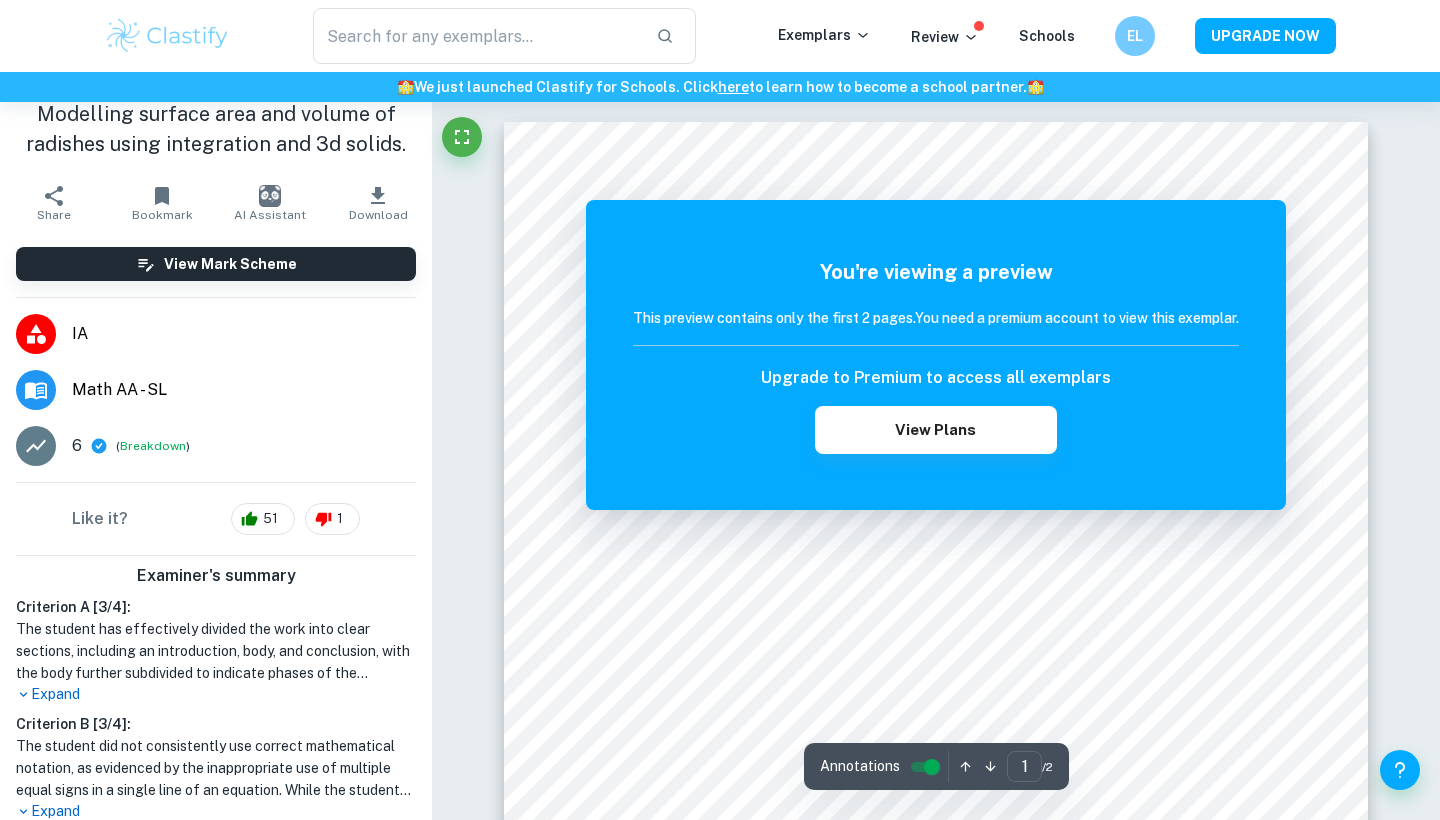 scroll, scrollTop: 0, scrollLeft: 0, axis: both 